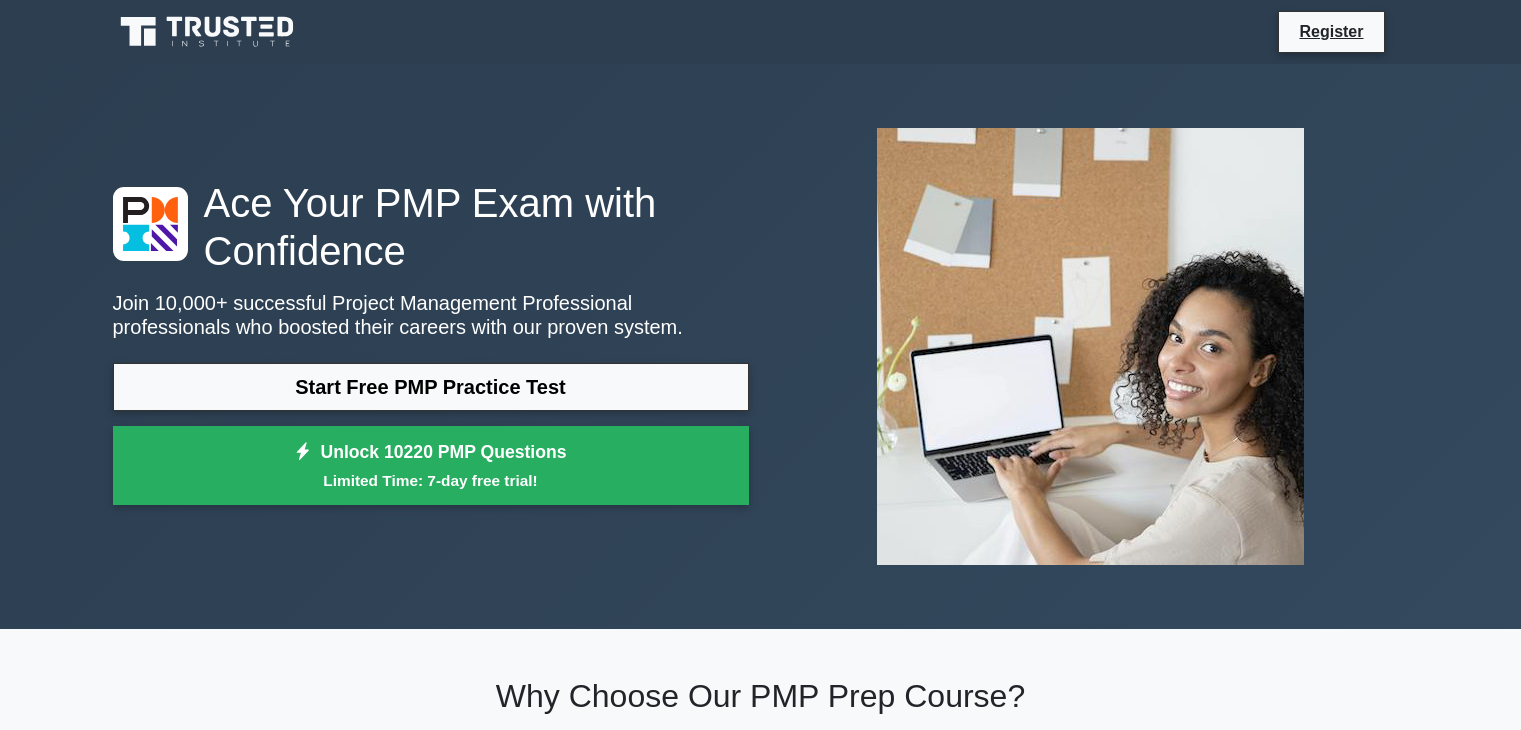 scroll, scrollTop: 0, scrollLeft: 0, axis: both 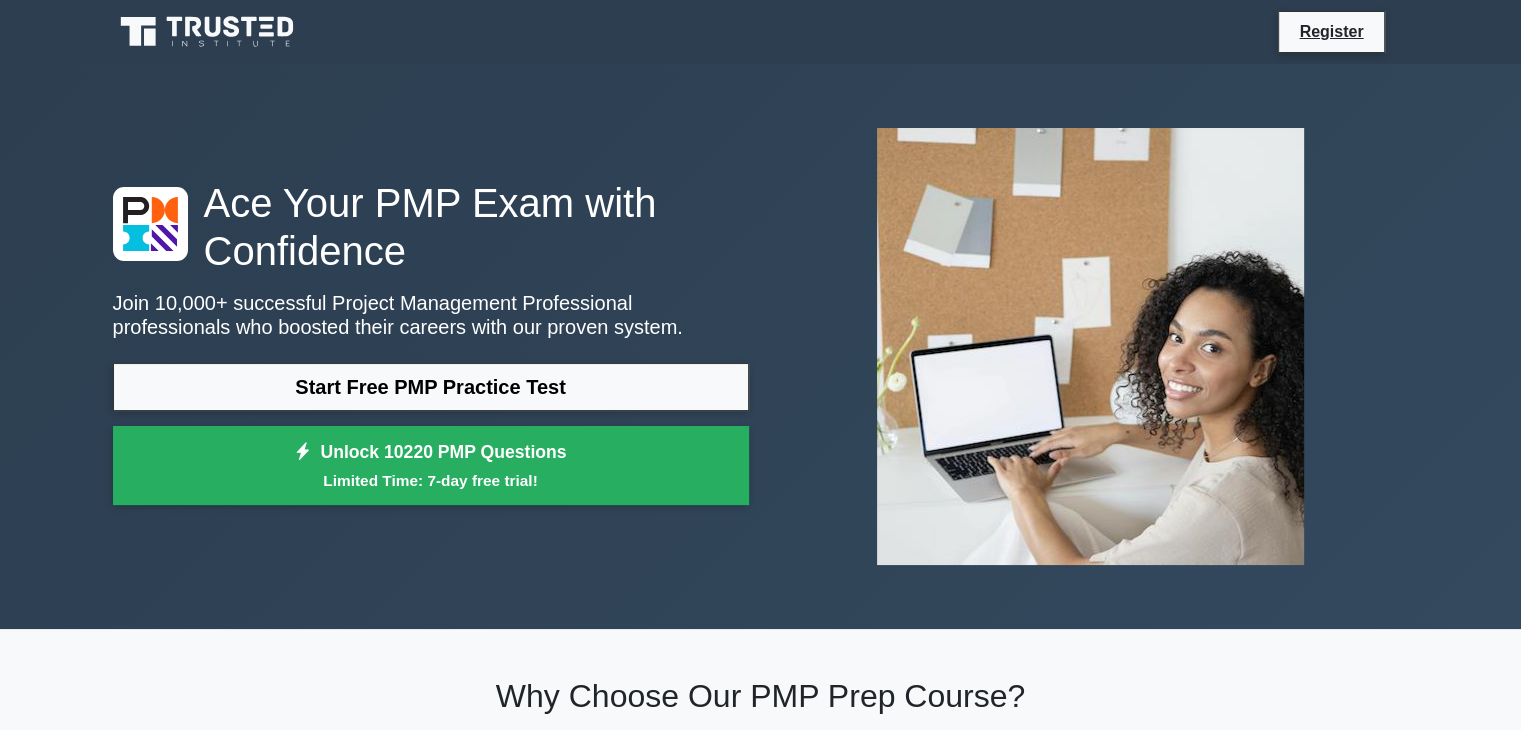 click on "Why Choose Our PMP Prep Course?
Experience Tailored Excellence
10220 questions and comprehensive training to guide you through your PMP exam preparation.
Focus with Adaptive Learning
An intelligent system designed to focus your efforts where they're needed most, solidifying your understanding.
Step into the Shoes of PMP Victors
Draw inspiration from professionals who aced their PMP exam on the first try with our Practice Package." at bounding box center (761, 820) 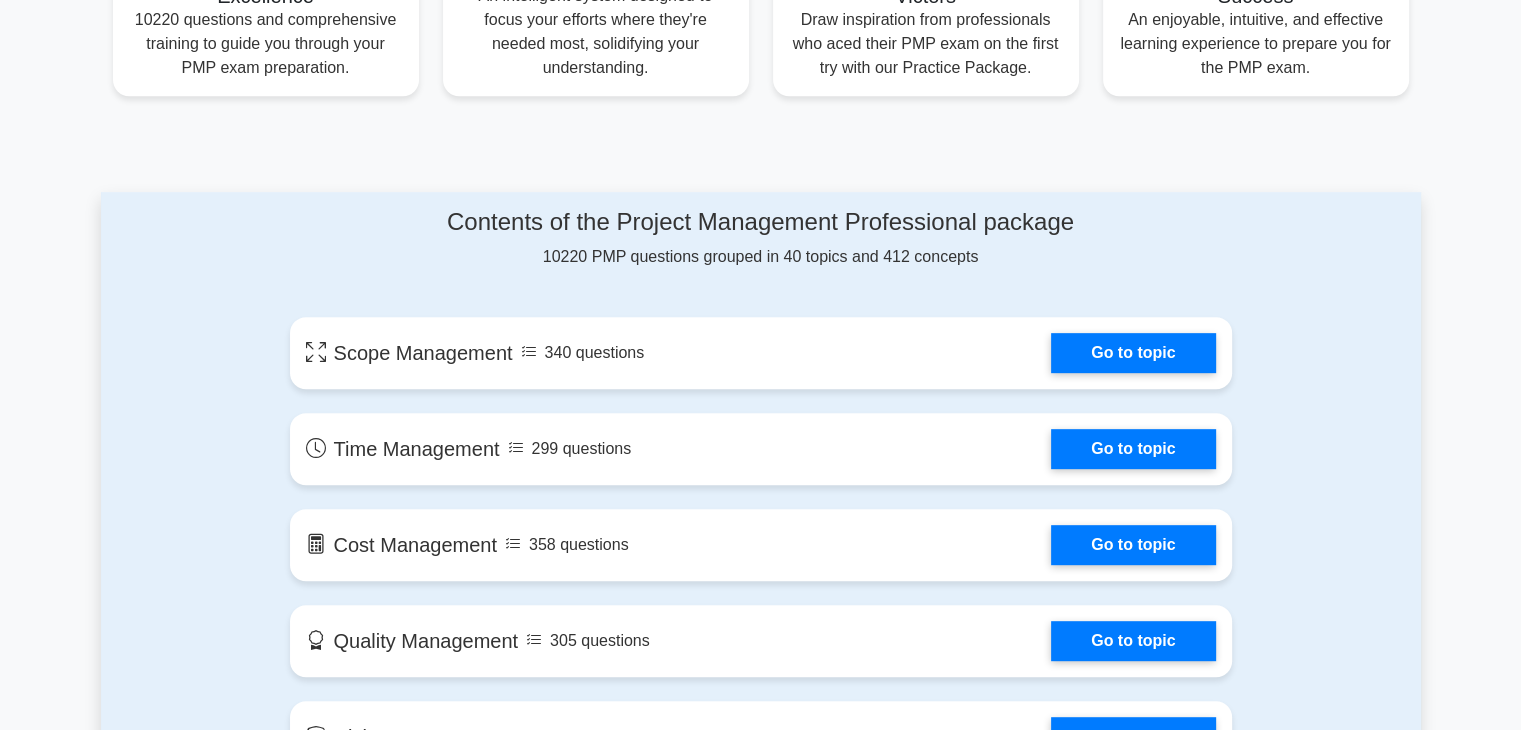 scroll, scrollTop: 874, scrollLeft: 0, axis: vertical 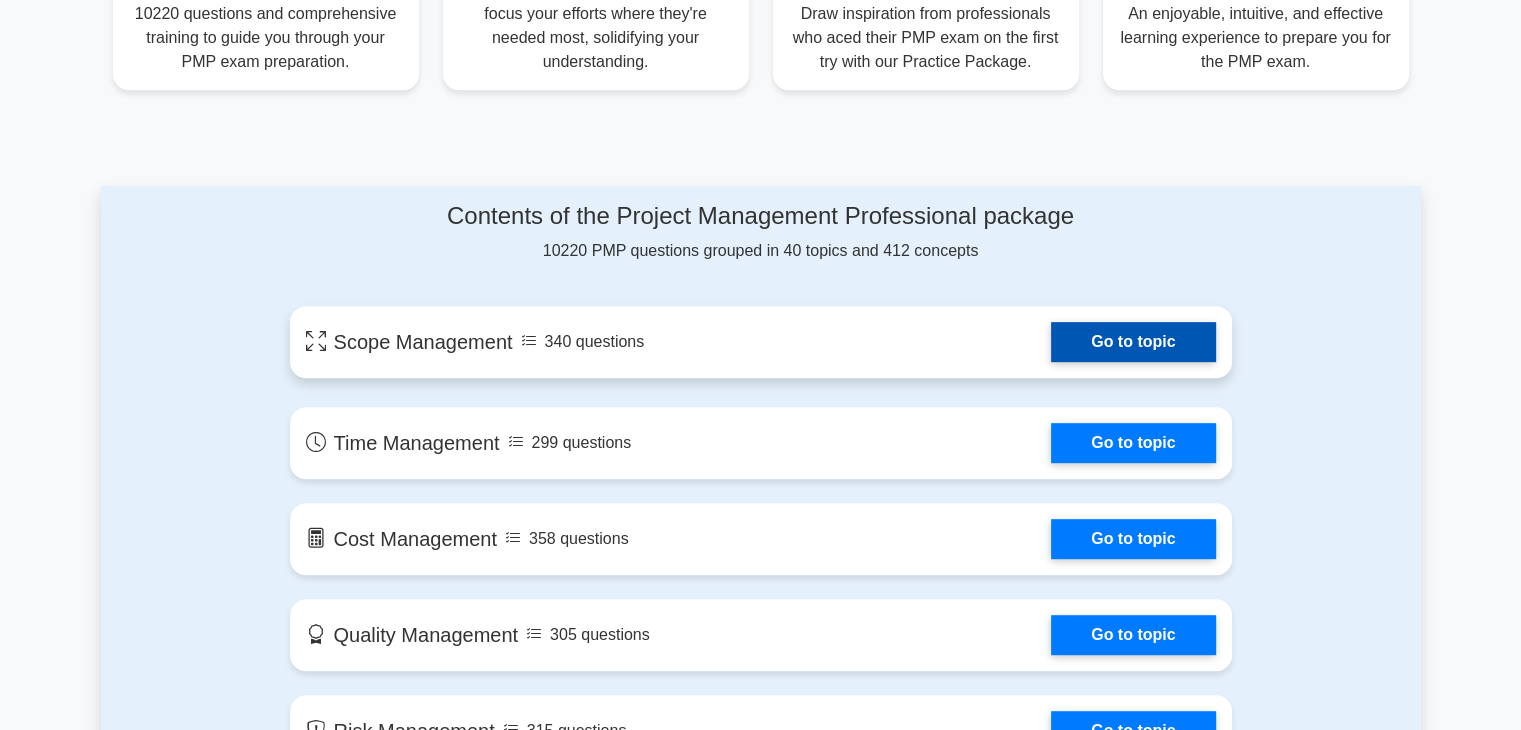 click on "Go to topic" at bounding box center [1133, 342] 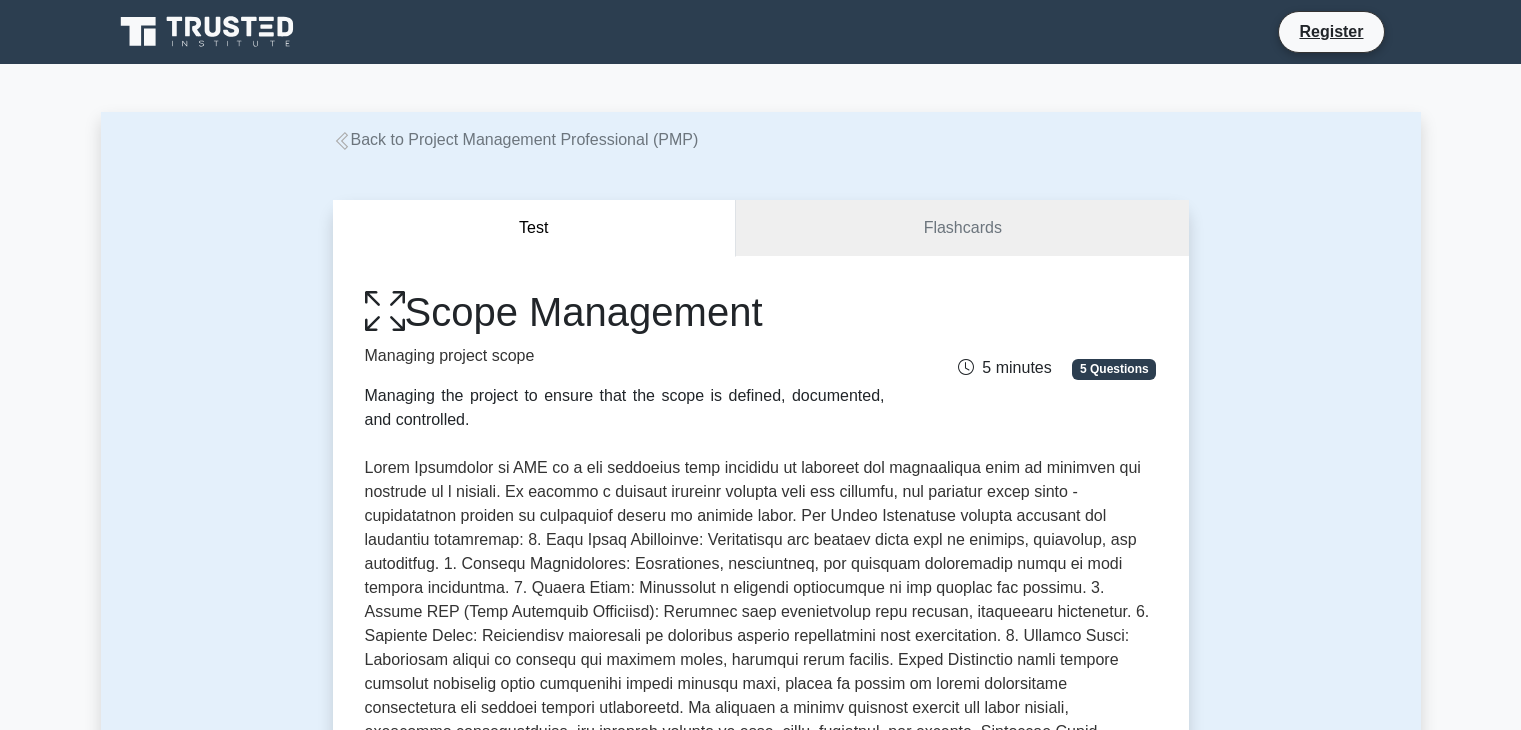 scroll, scrollTop: 0, scrollLeft: 0, axis: both 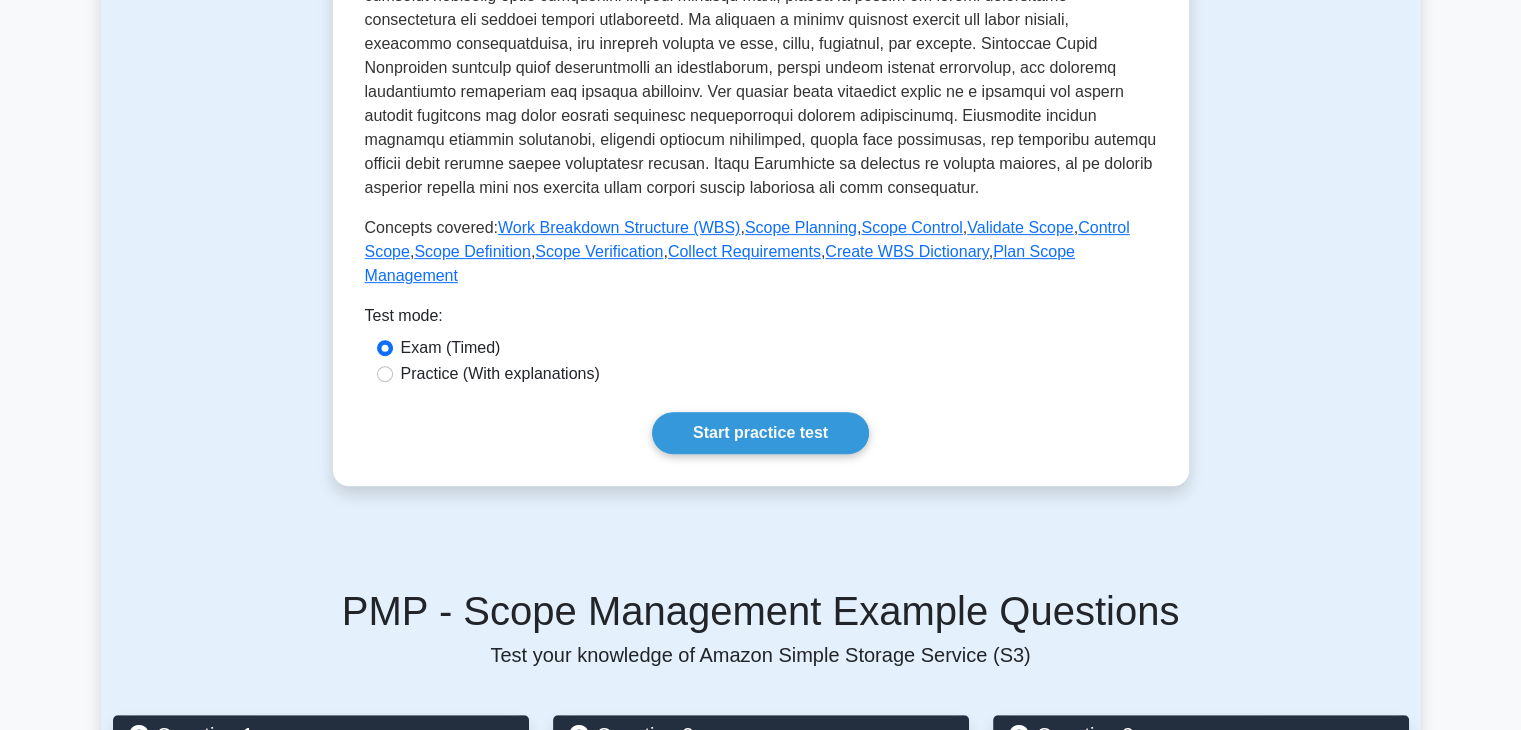 click on "Practice (With explanations)" at bounding box center [500, 374] 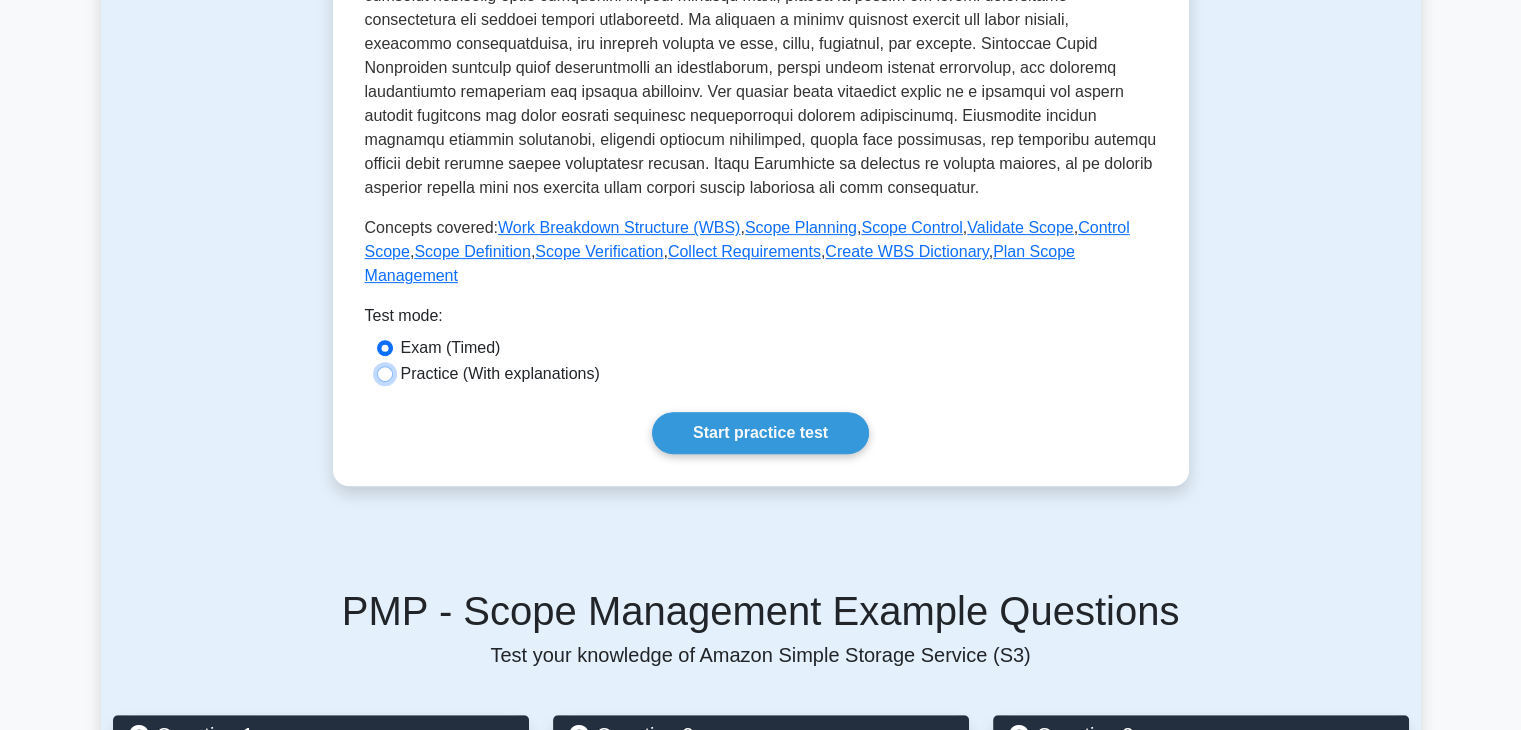 click on "Practice (With explanations)" at bounding box center [385, 374] 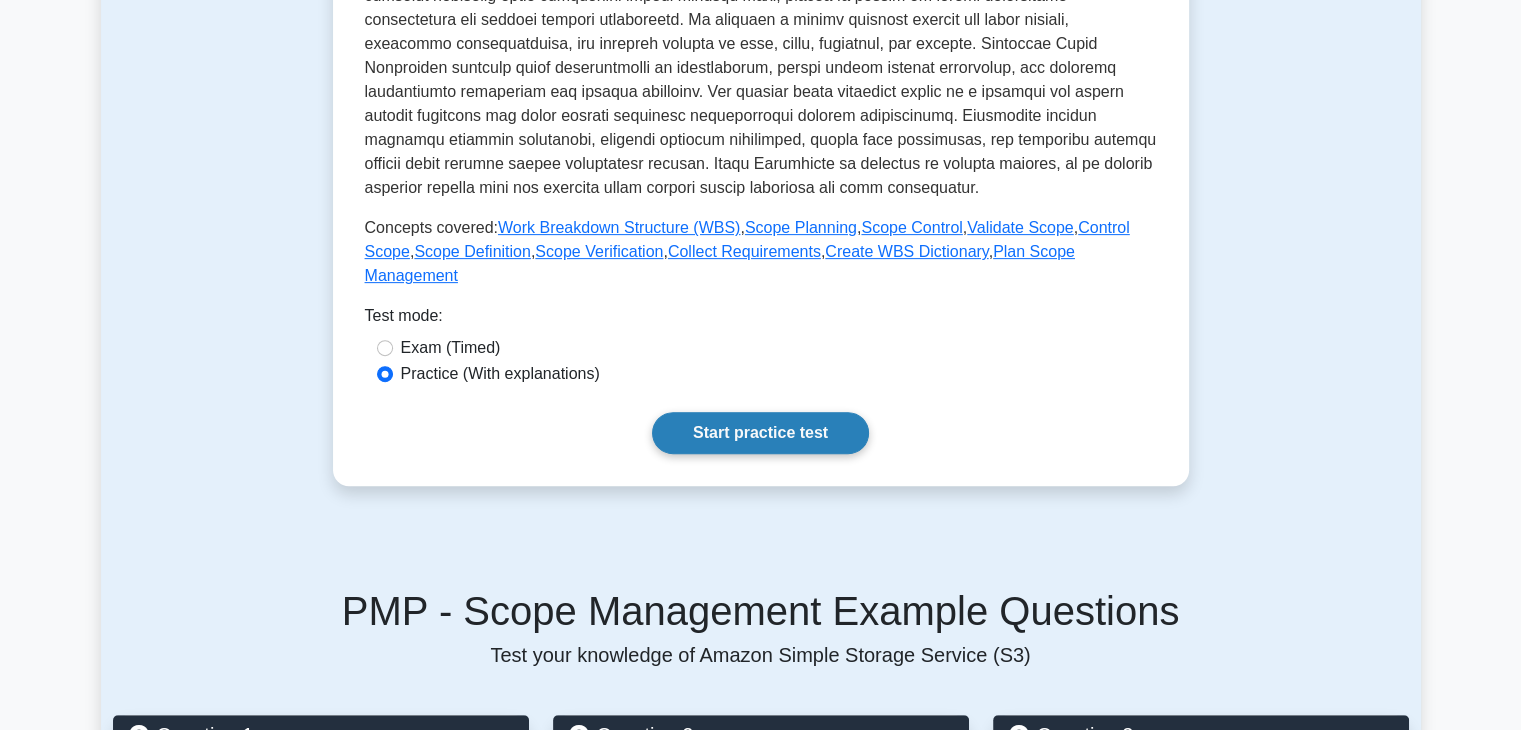 click on "Start practice test" at bounding box center (760, 433) 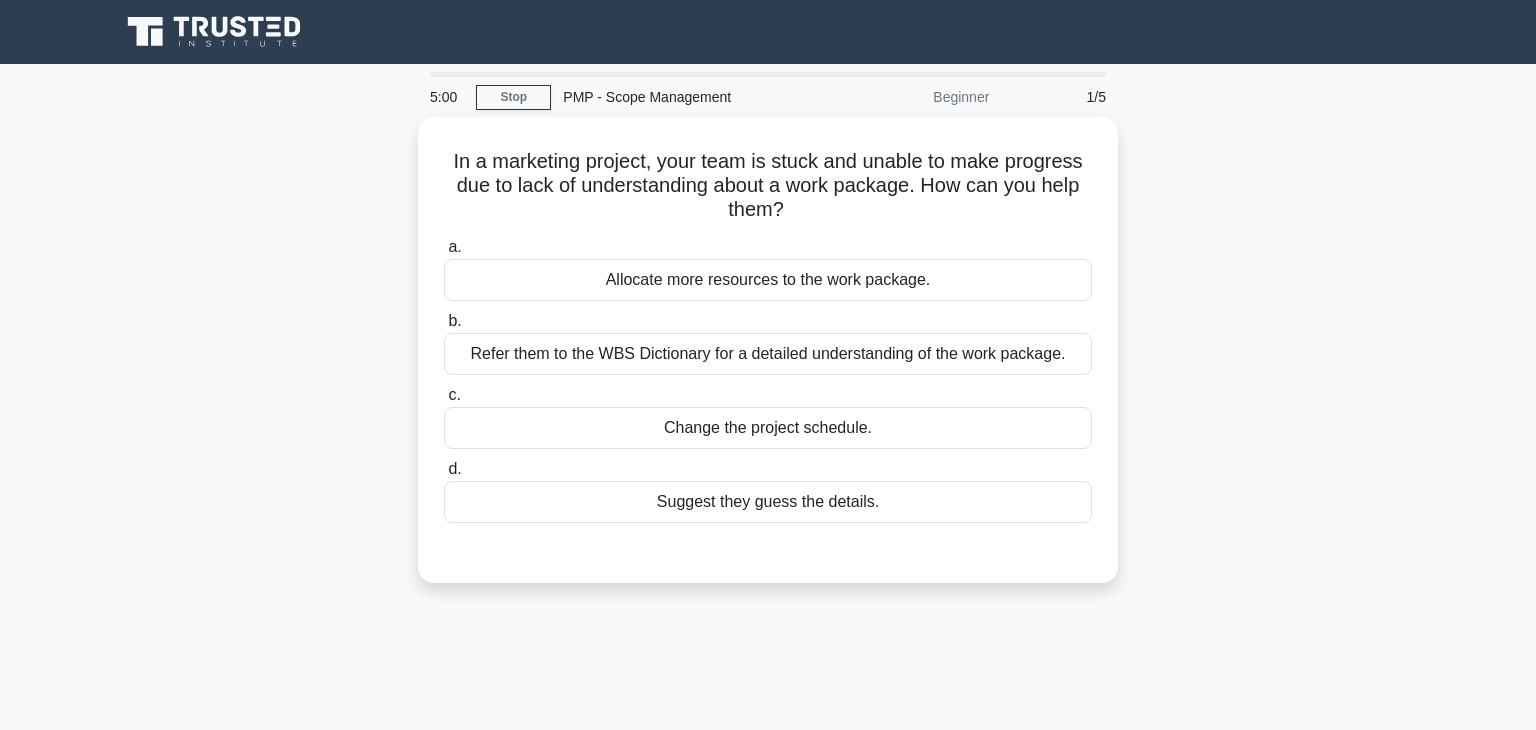 scroll, scrollTop: 0, scrollLeft: 0, axis: both 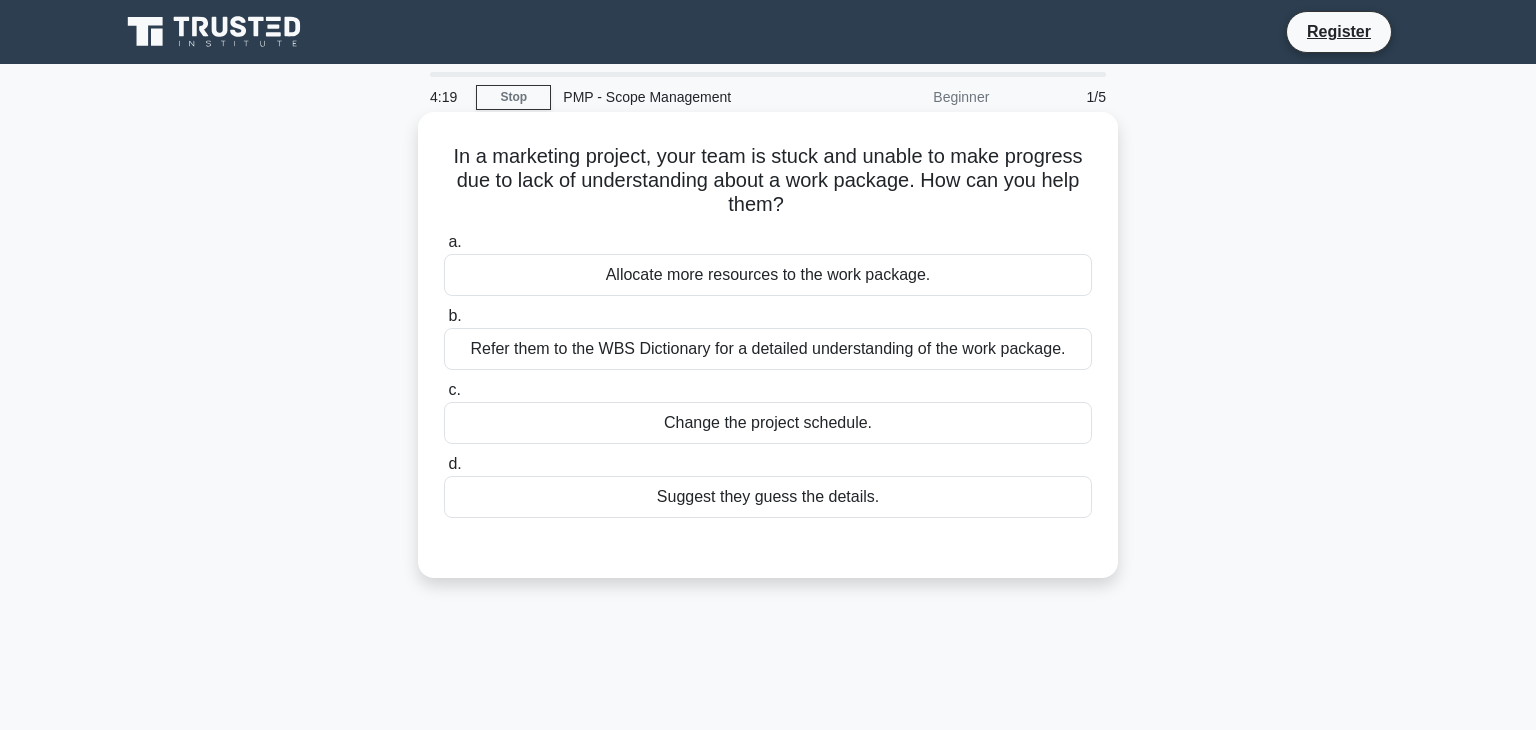 click on "Refer them to the WBS Dictionary for a detailed understanding of the work package." at bounding box center [768, 349] 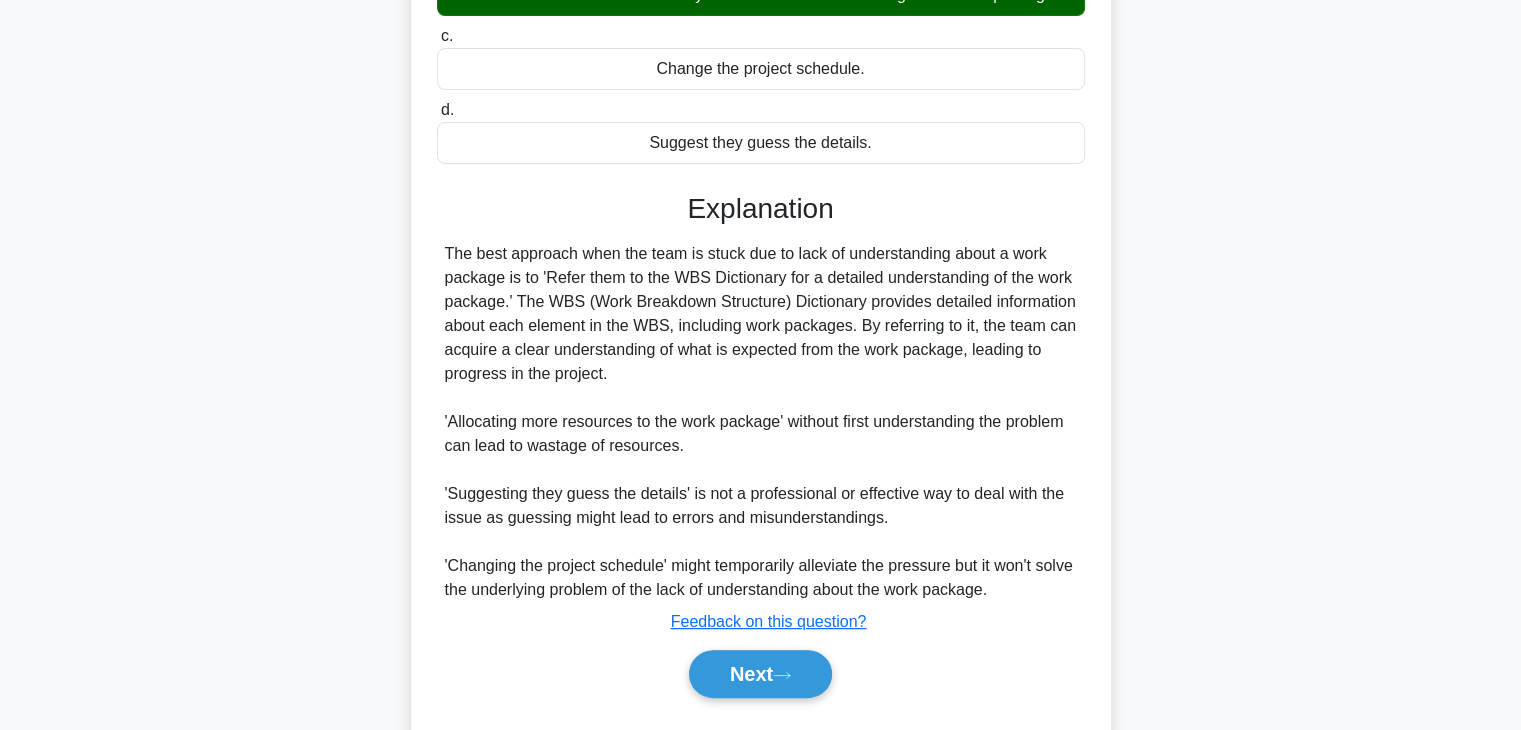 scroll, scrollTop: 374, scrollLeft: 0, axis: vertical 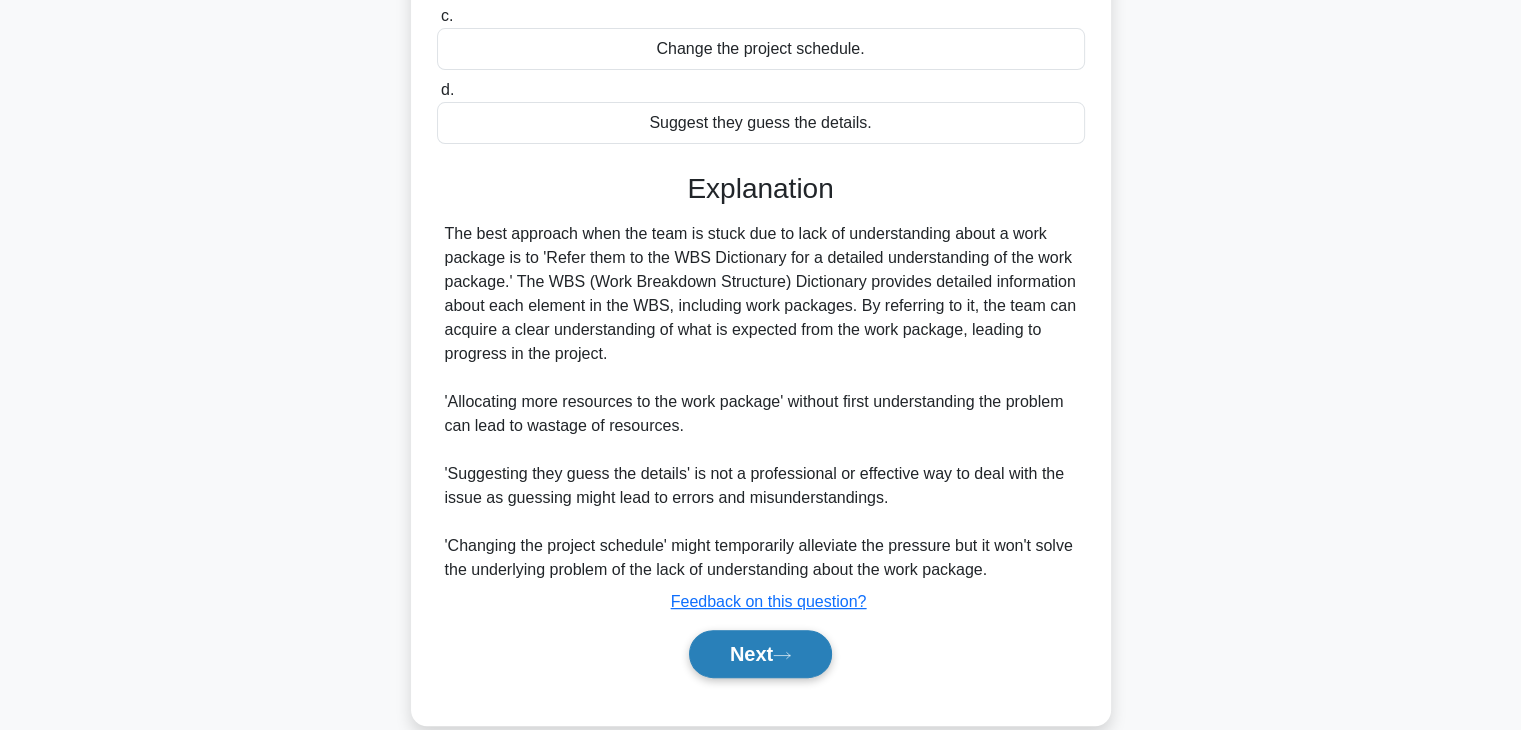 click on "Next" at bounding box center [760, 654] 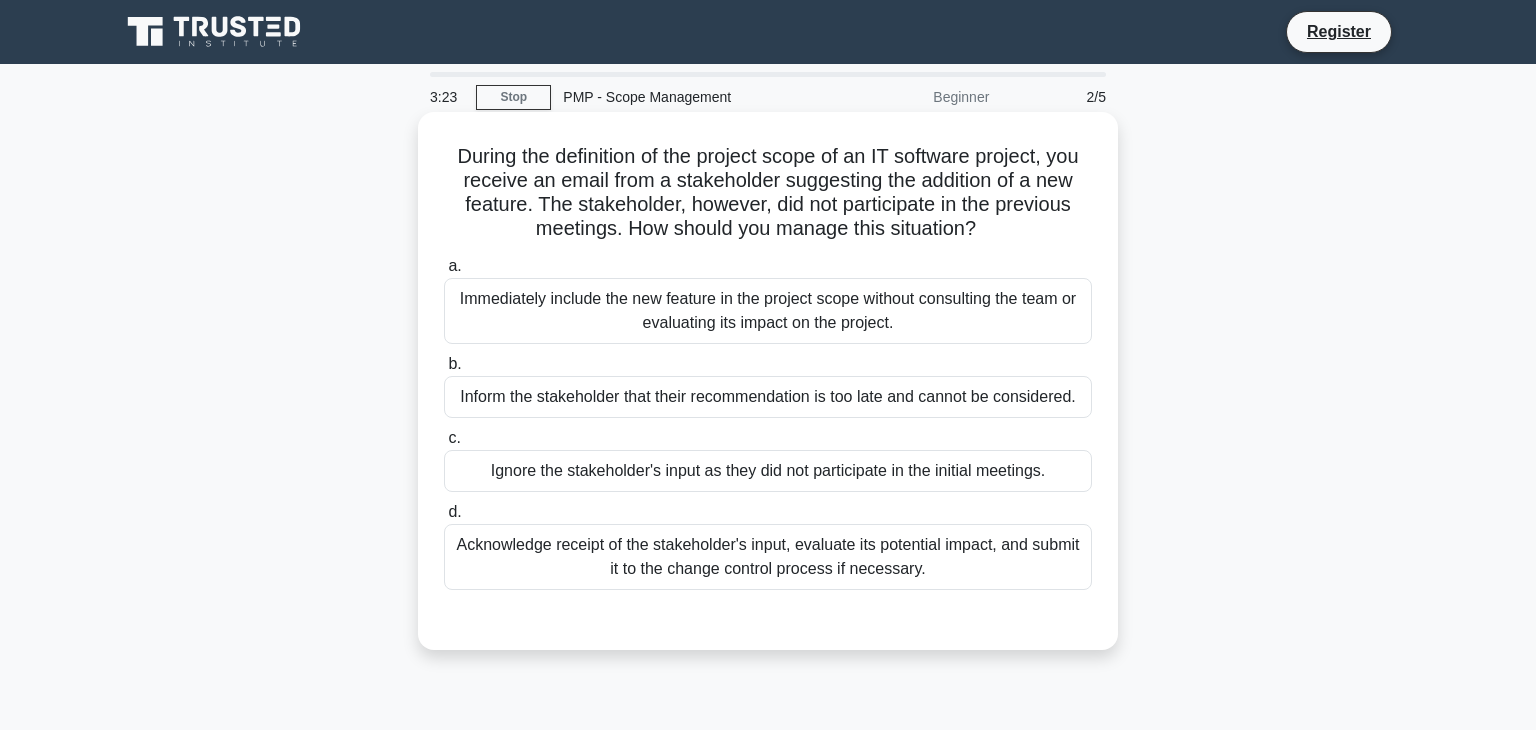 drag, startPoint x: 652, startPoint y: 516, endPoint x: 657, endPoint y: 561, distance: 45.276924 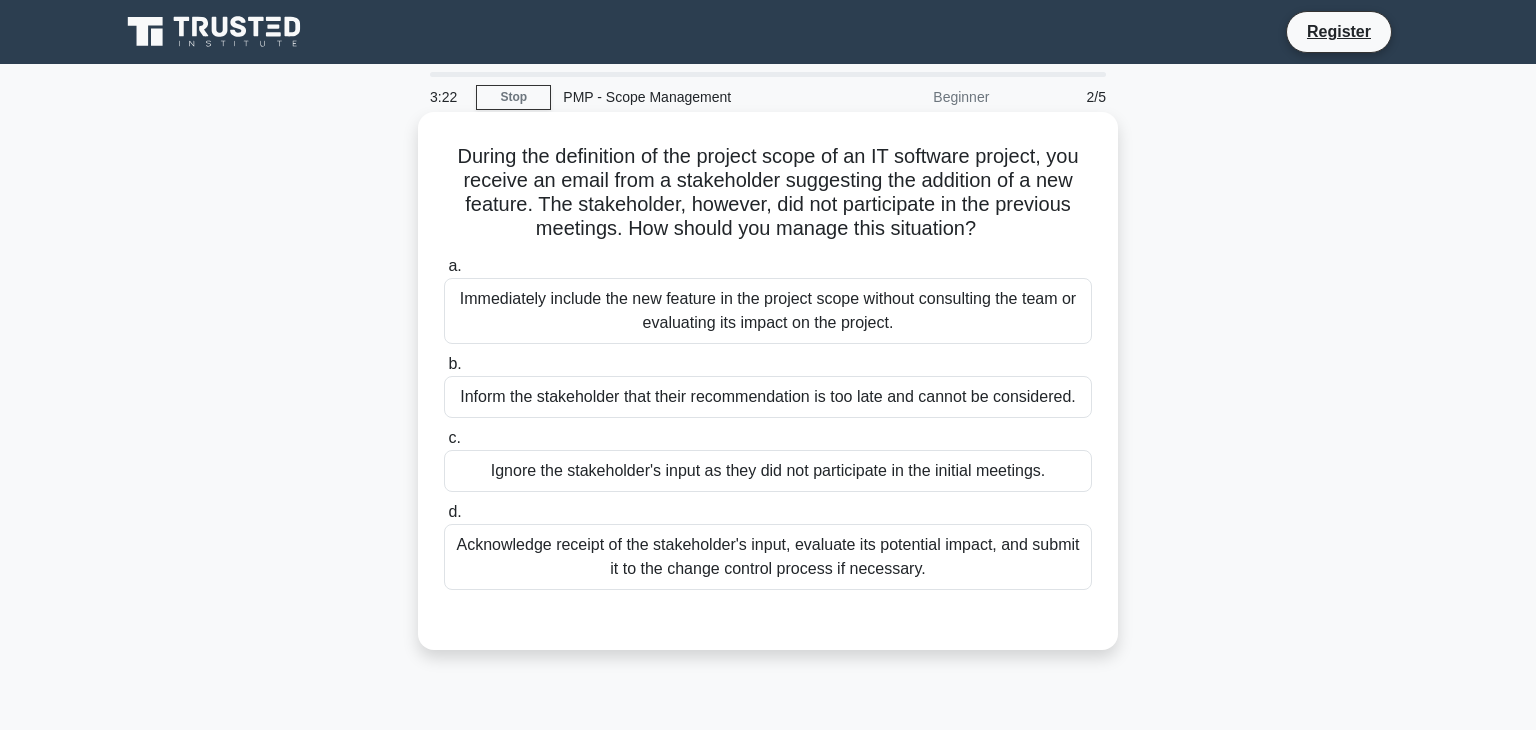 click on "Acknowledge receipt of the stakeholder's input, evaluate its potential impact, and submit it to the change control process if necessary." at bounding box center (768, 557) 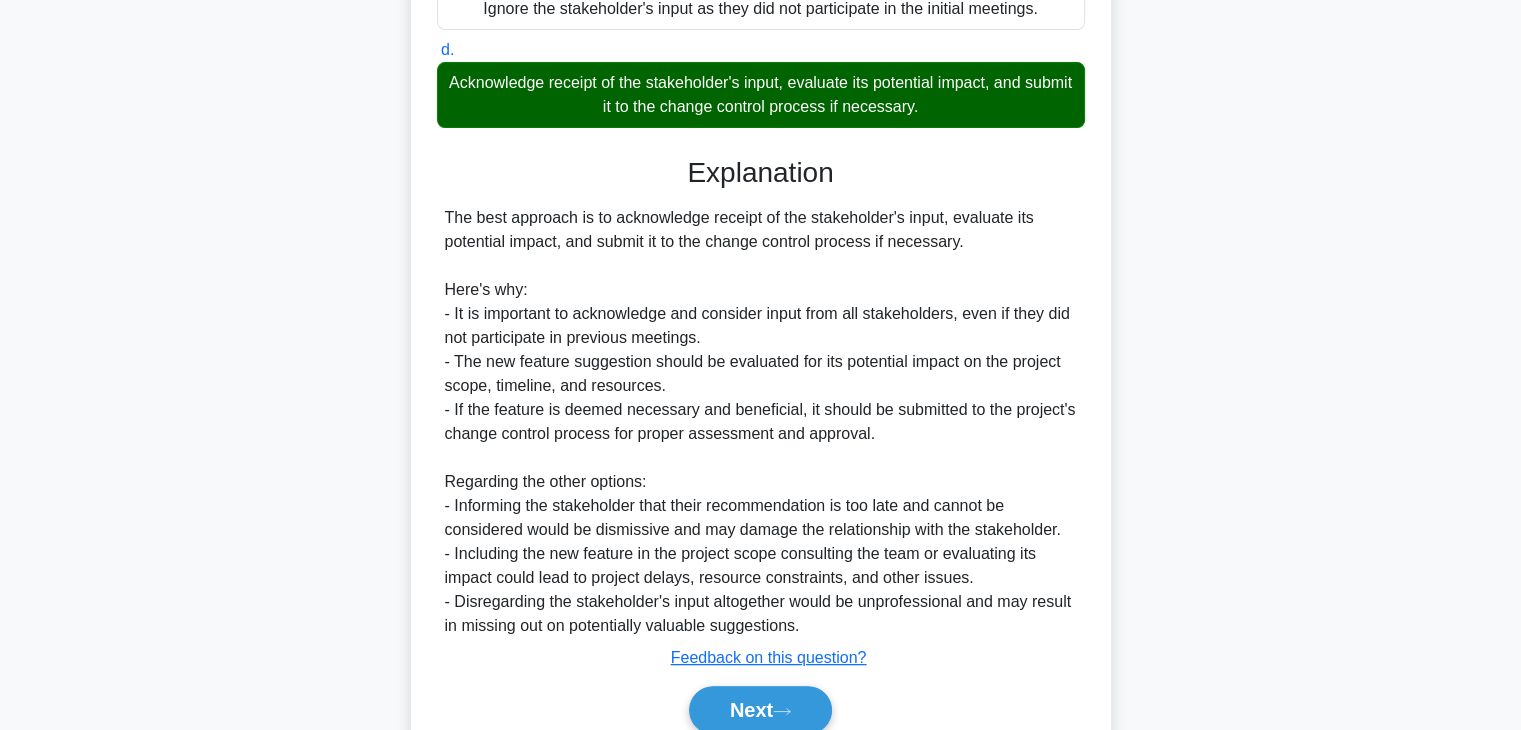 scroll, scrollTop: 516, scrollLeft: 0, axis: vertical 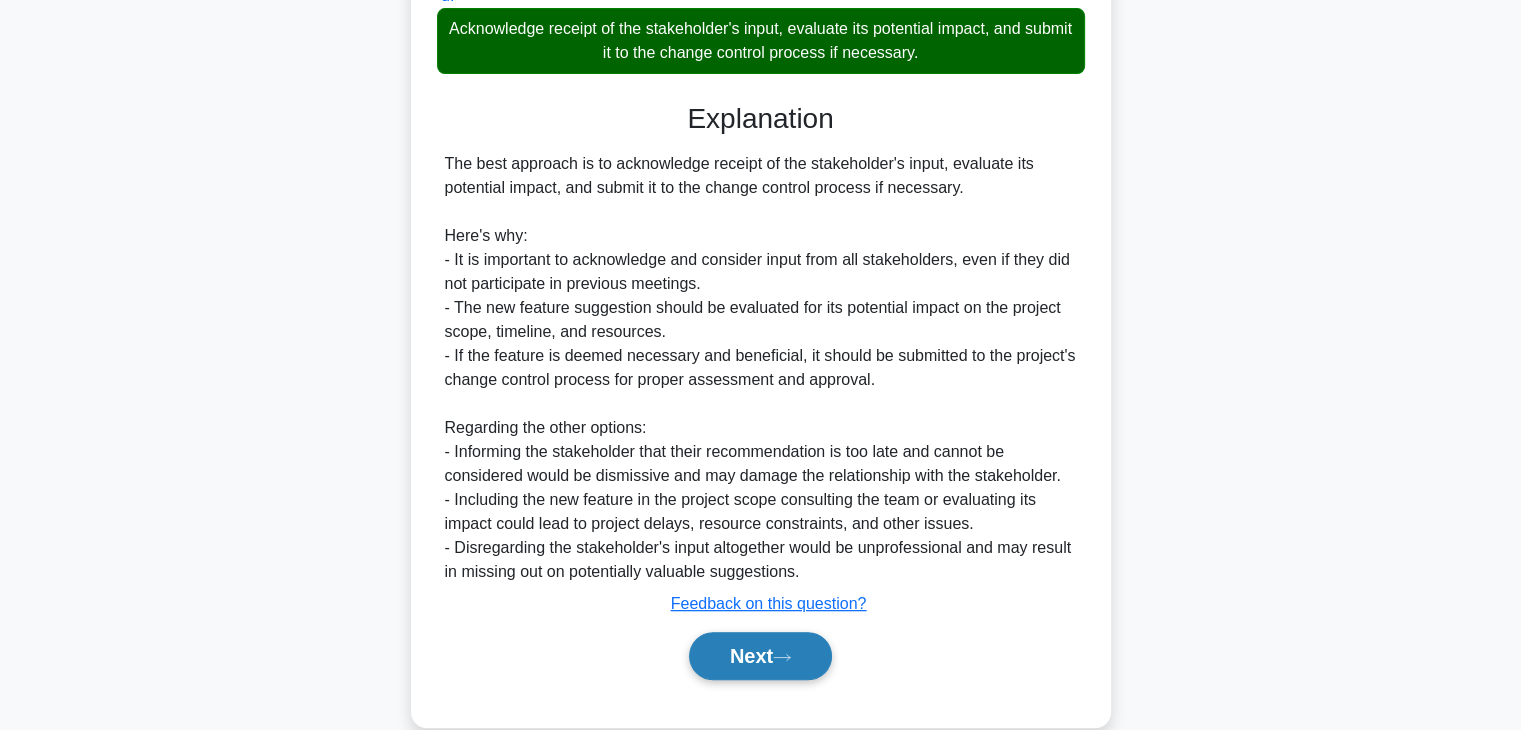 click on "Next" at bounding box center (760, 656) 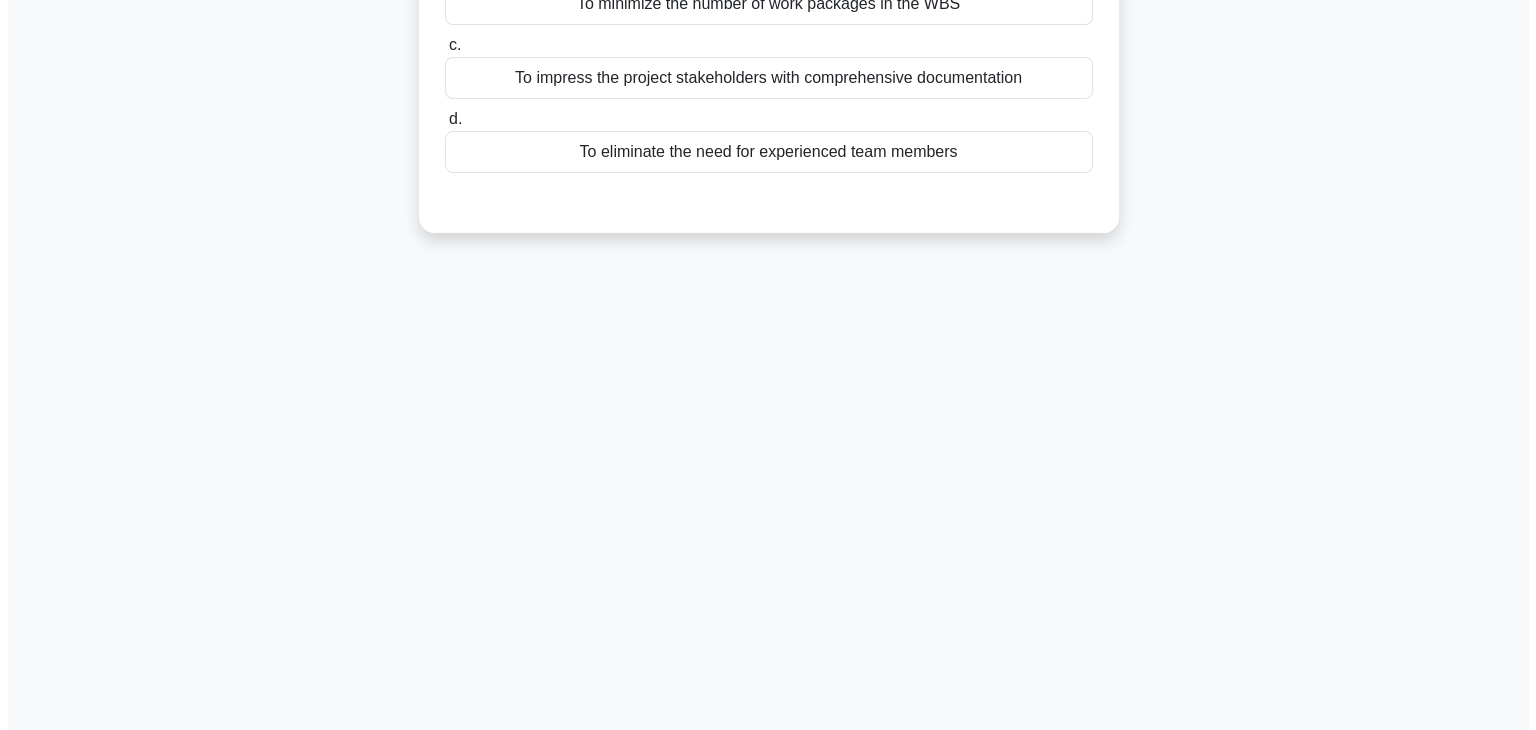scroll, scrollTop: 0, scrollLeft: 0, axis: both 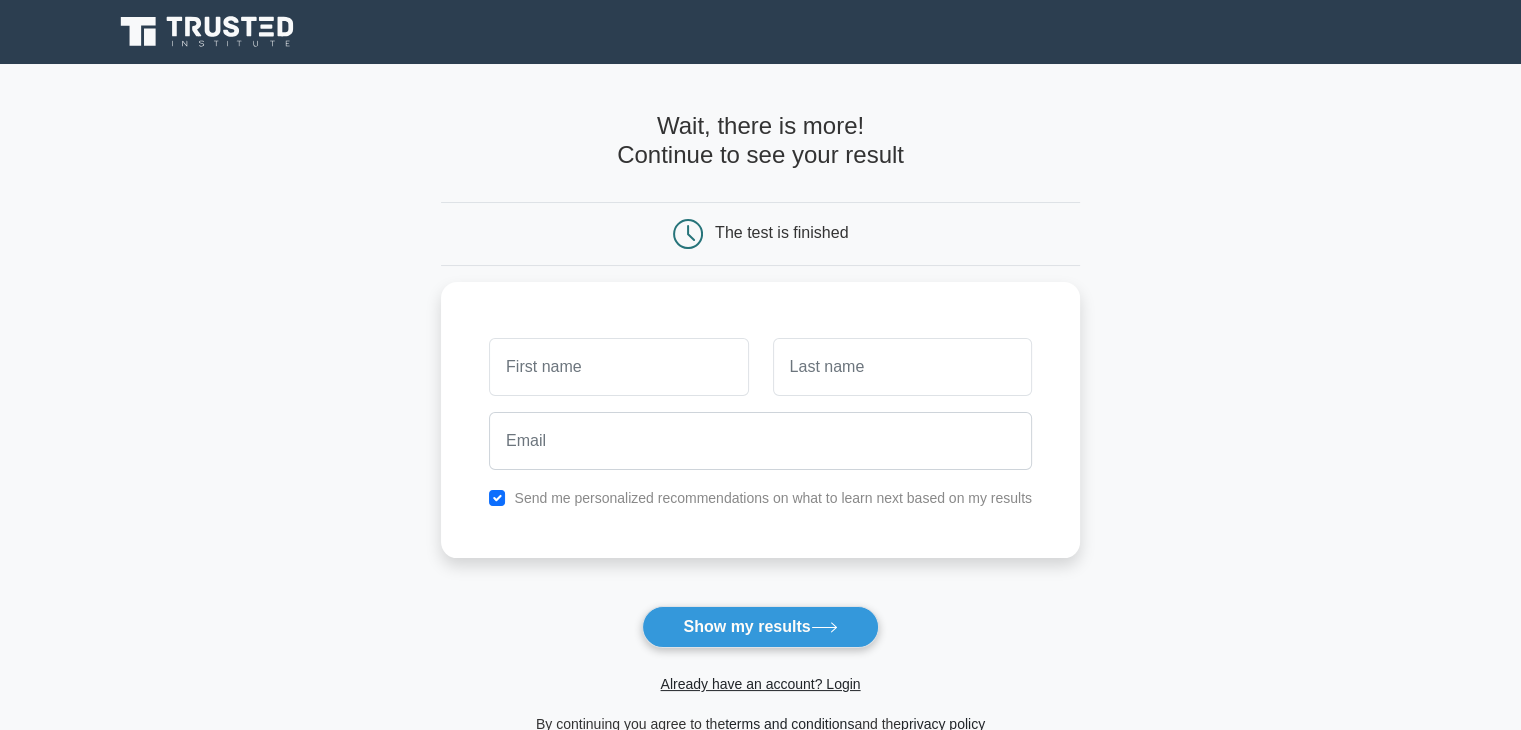 click on "The test is finished" at bounding box center [760, 234] 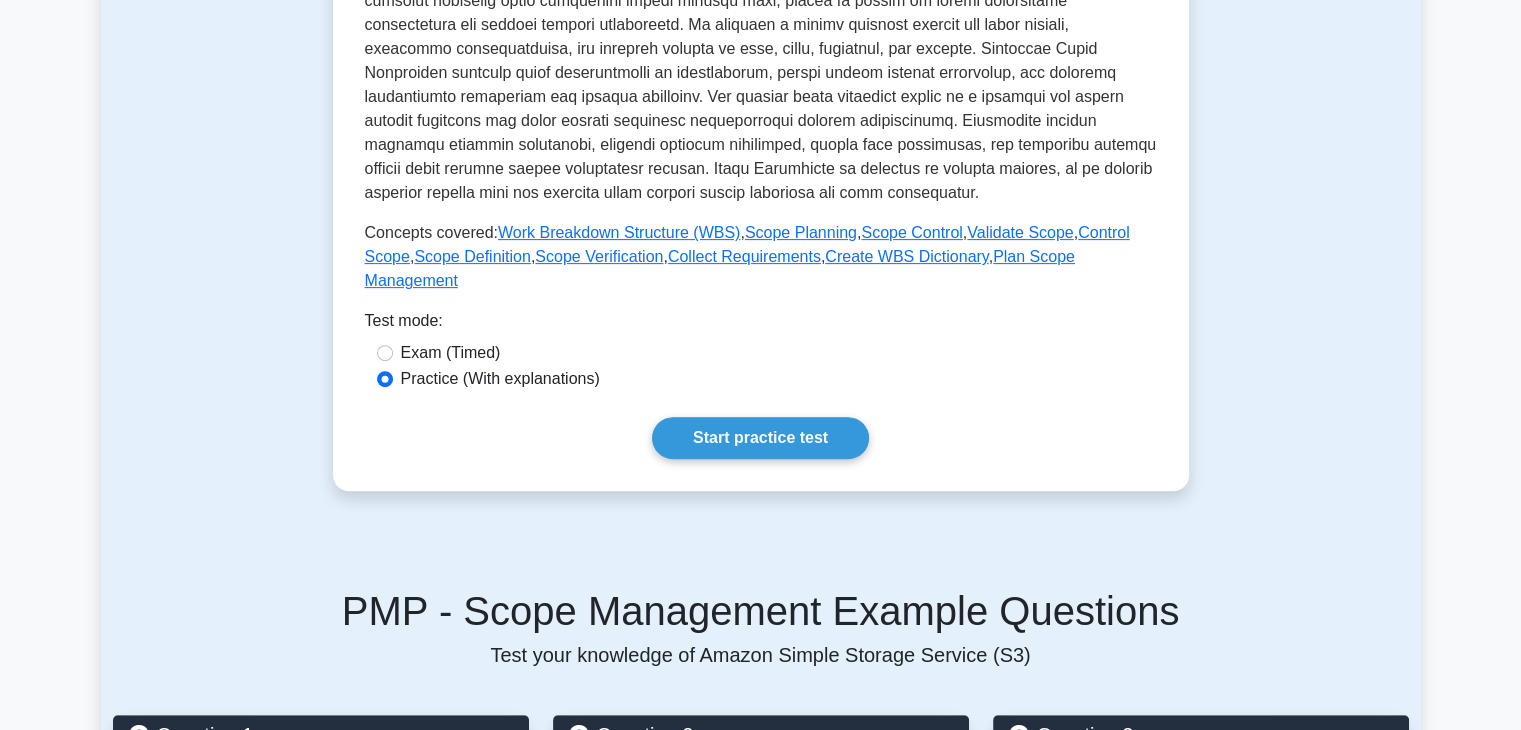 scroll, scrollTop: 683, scrollLeft: 0, axis: vertical 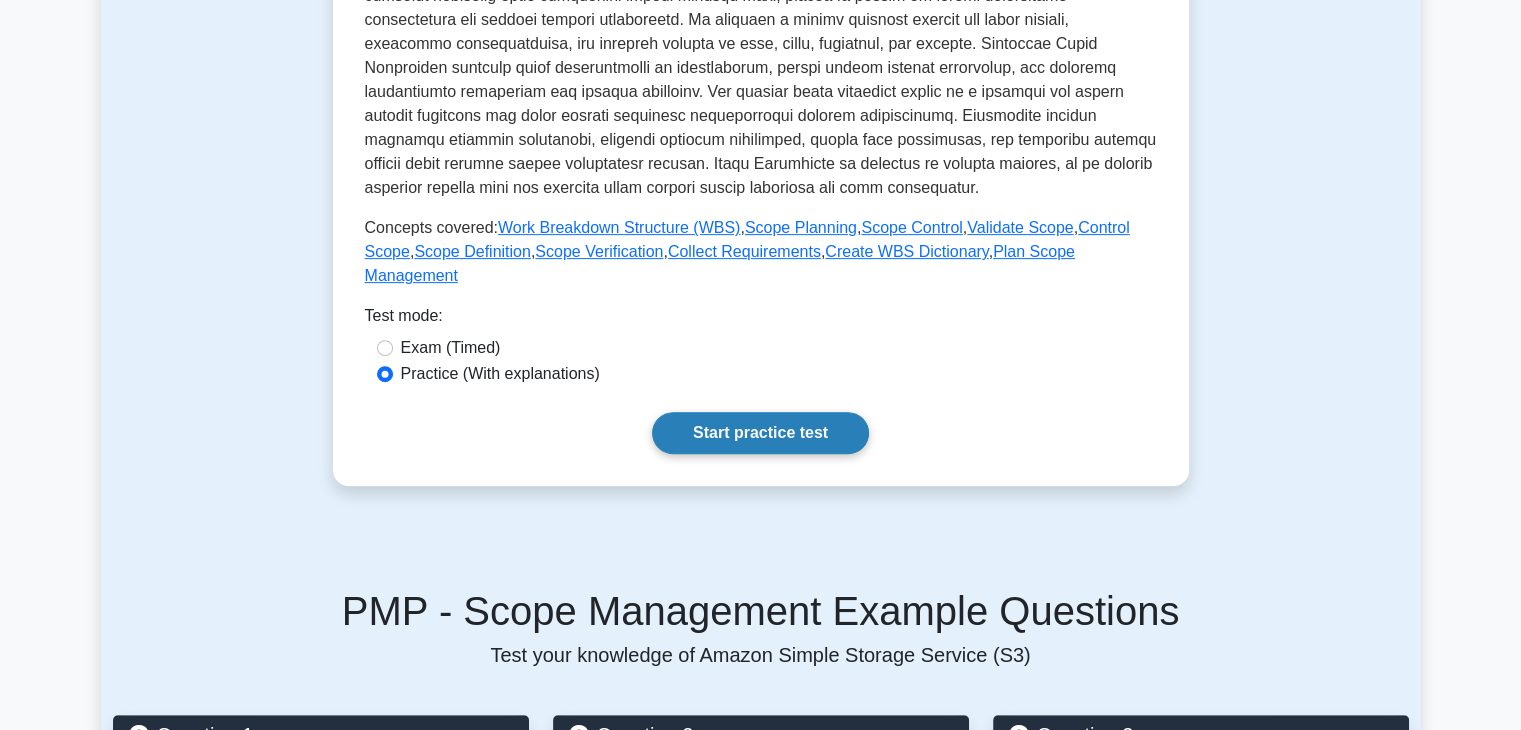 click on "Start practice test" at bounding box center (760, 433) 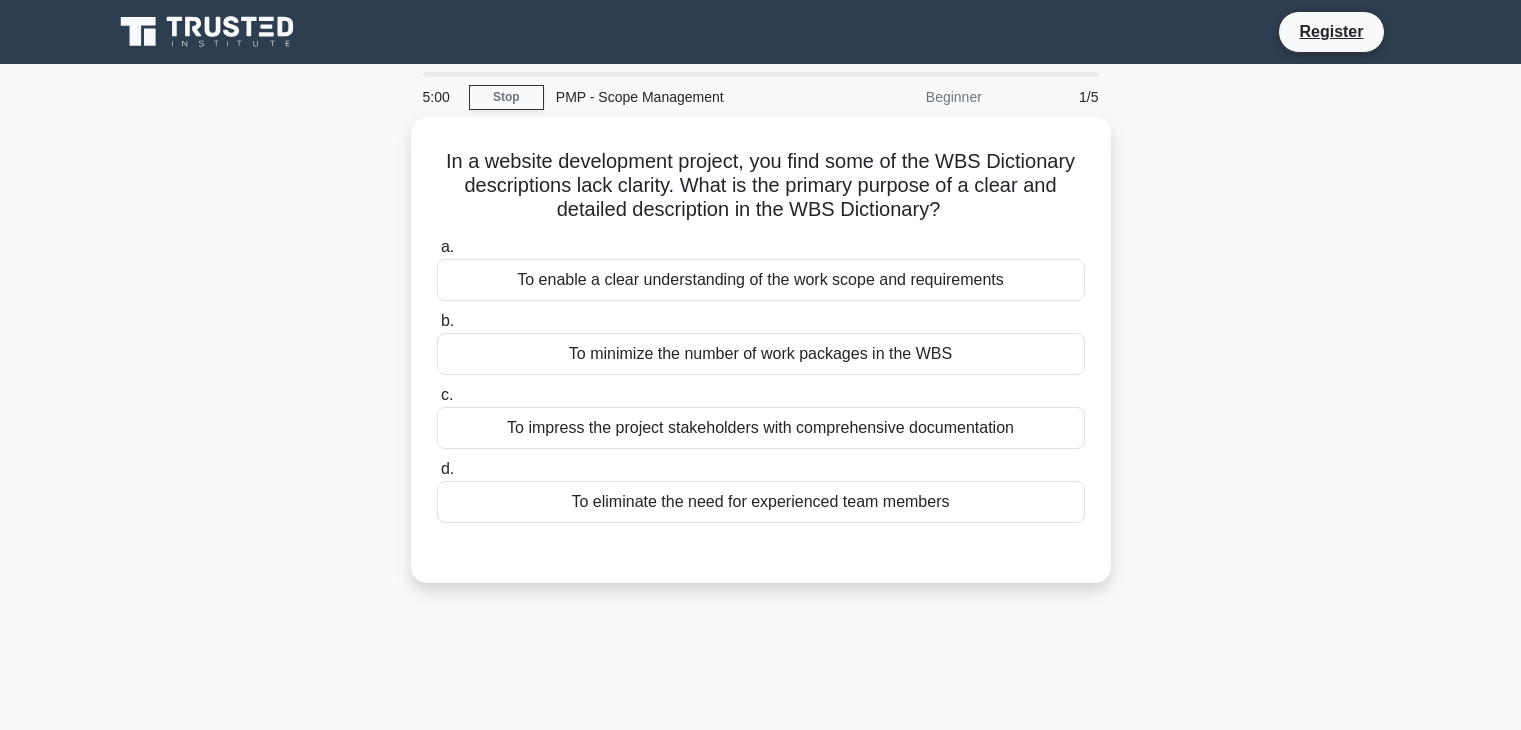 scroll, scrollTop: 0, scrollLeft: 0, axis: both 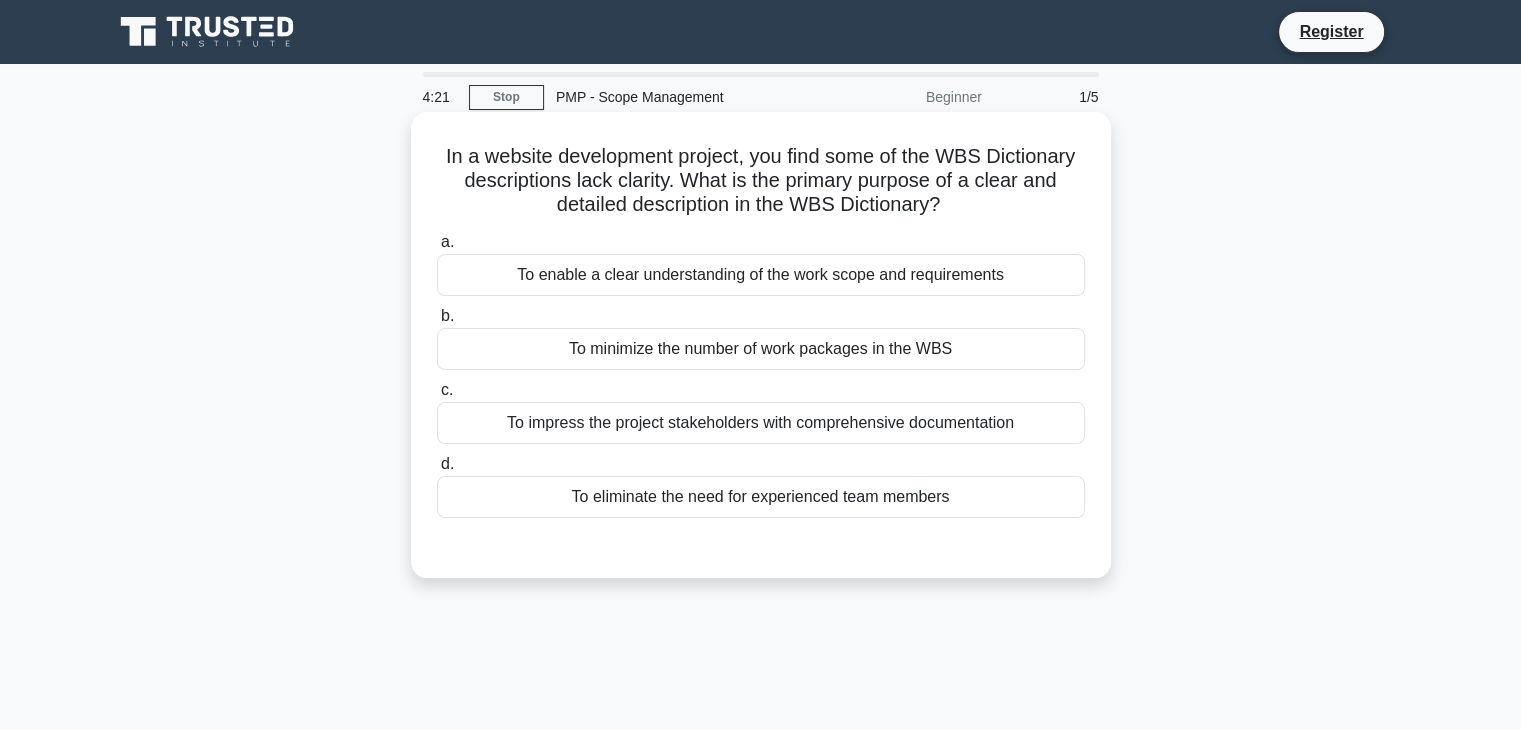 click on "To enable a clear understanding of the work scope and requirements" at bounding box center [761, 275] 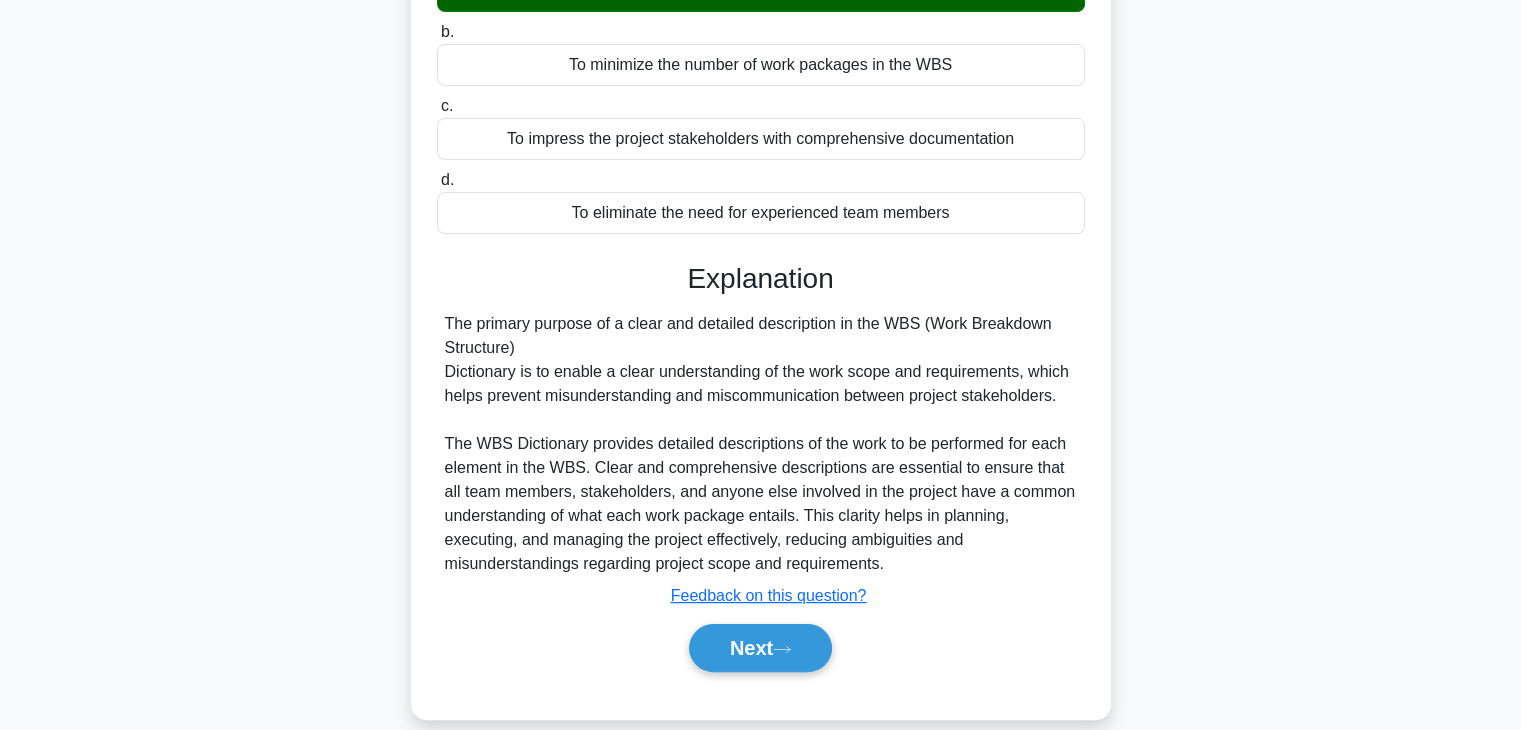 scroll, scrollTop: 351, scrollLeft: 0, axis: vertical 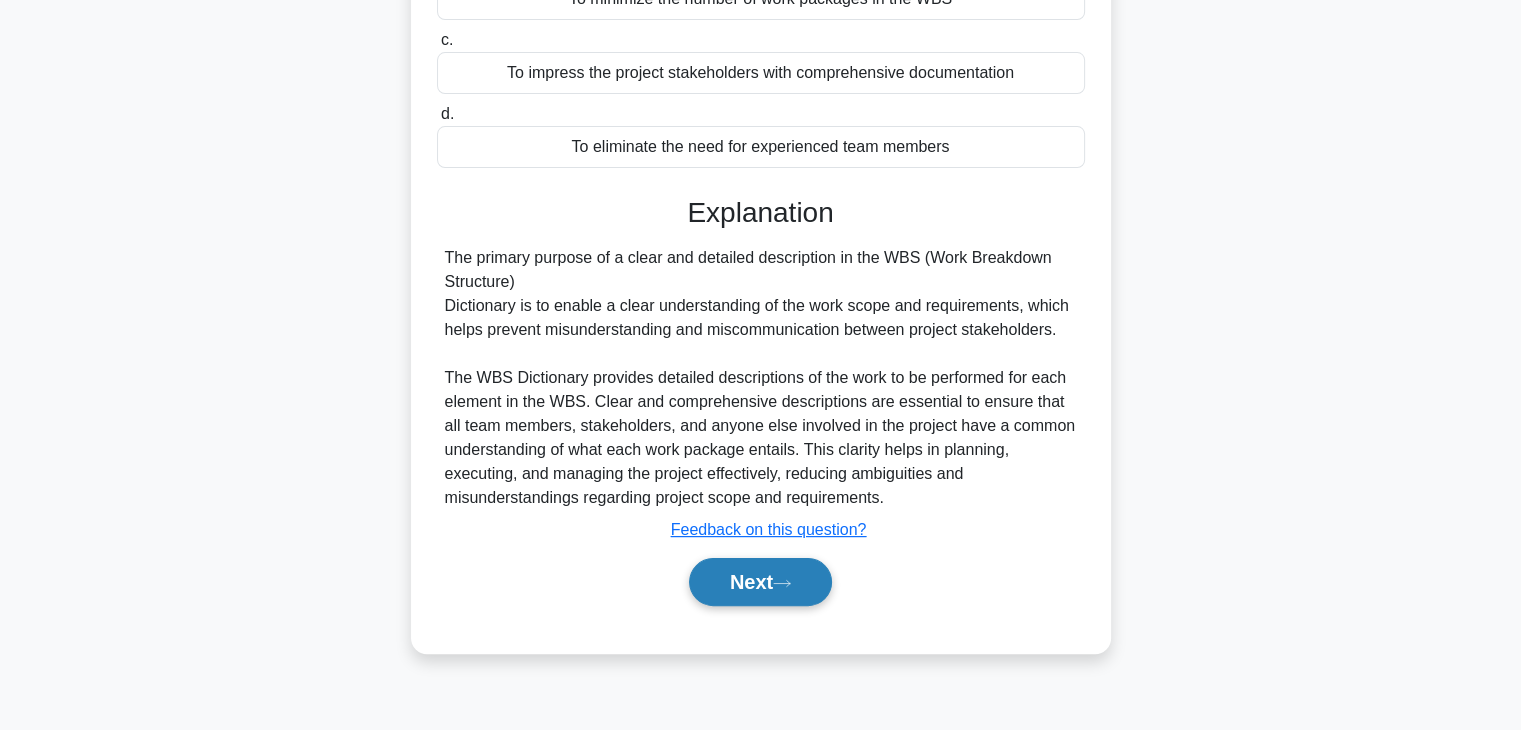 click on "Next" at bounding box center [760, 582] 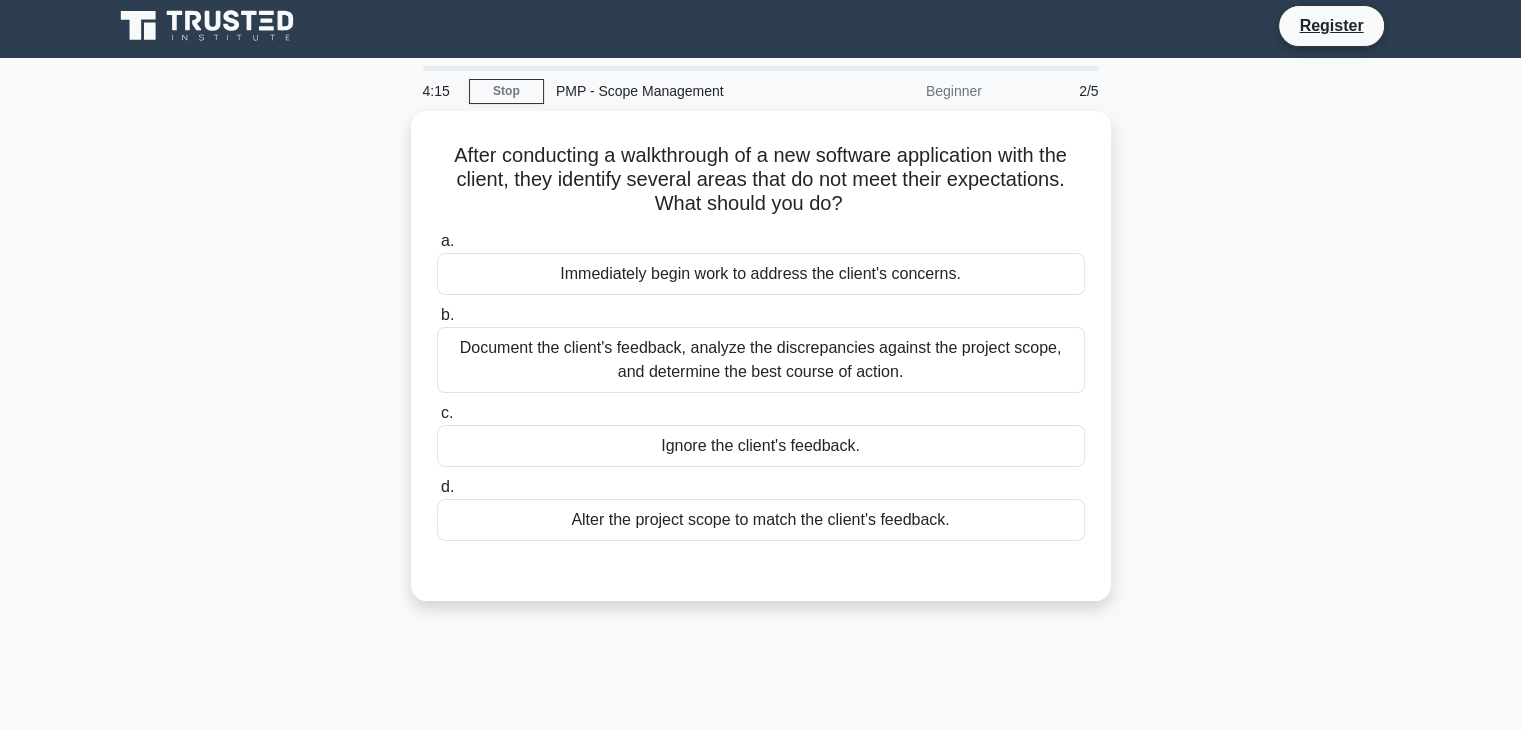 scroll, scrollTop: 0, scrollLeft: 0, axis: both 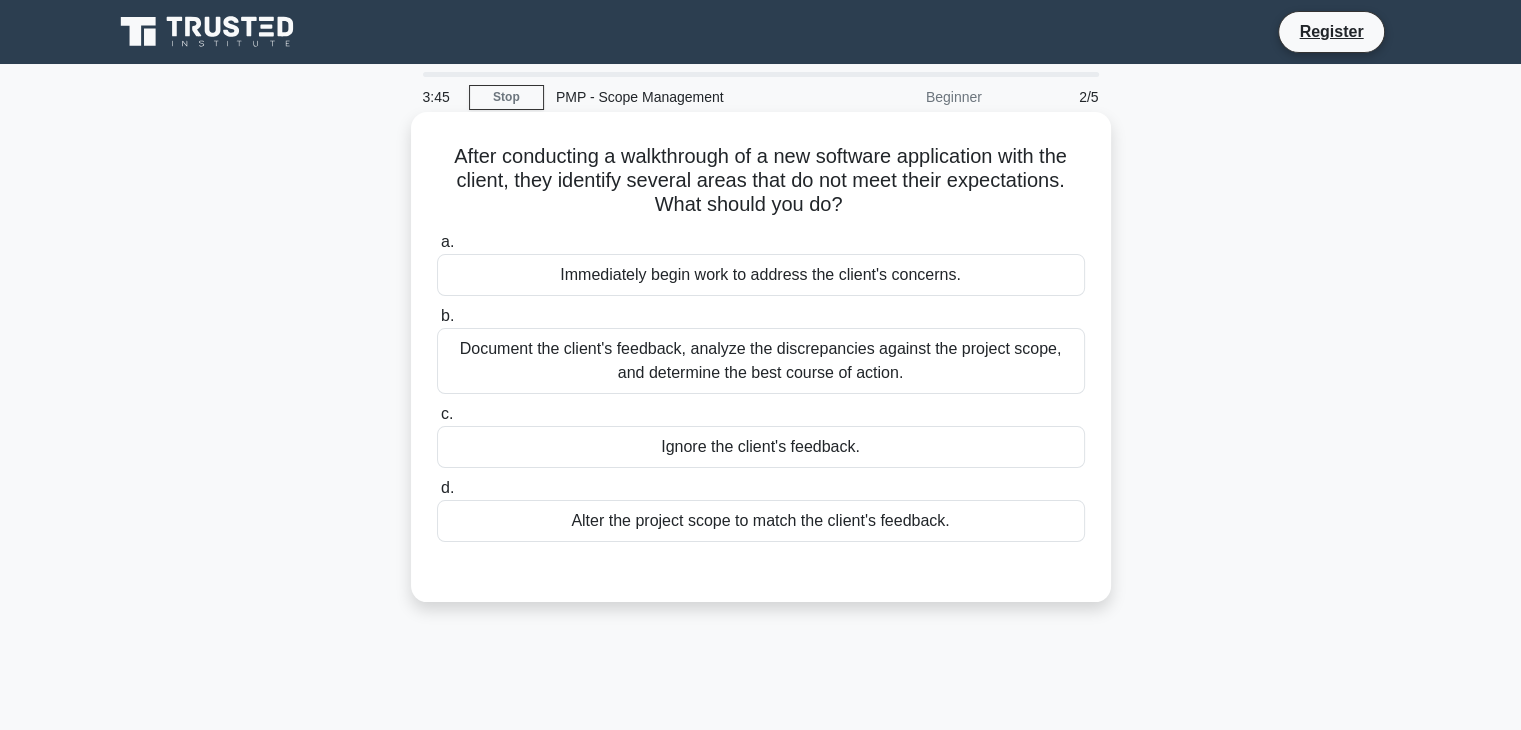 click on "Document the client's feedback, analyze the discrepancies against the project scope, and determine the best course of action." at bounding box center [761, 361] 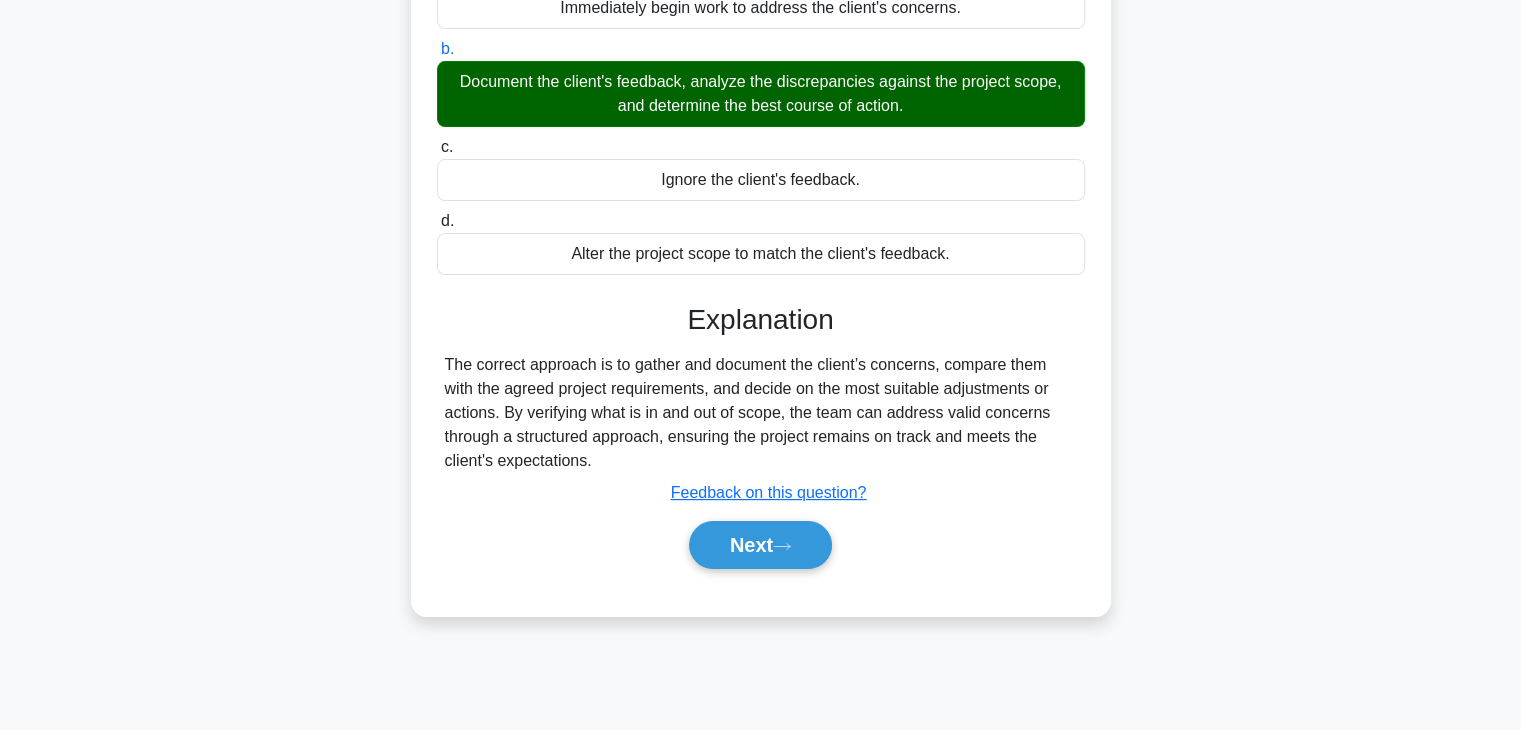 scroll, scrollTop: 268, scrollLeft: 0, axis: vertical 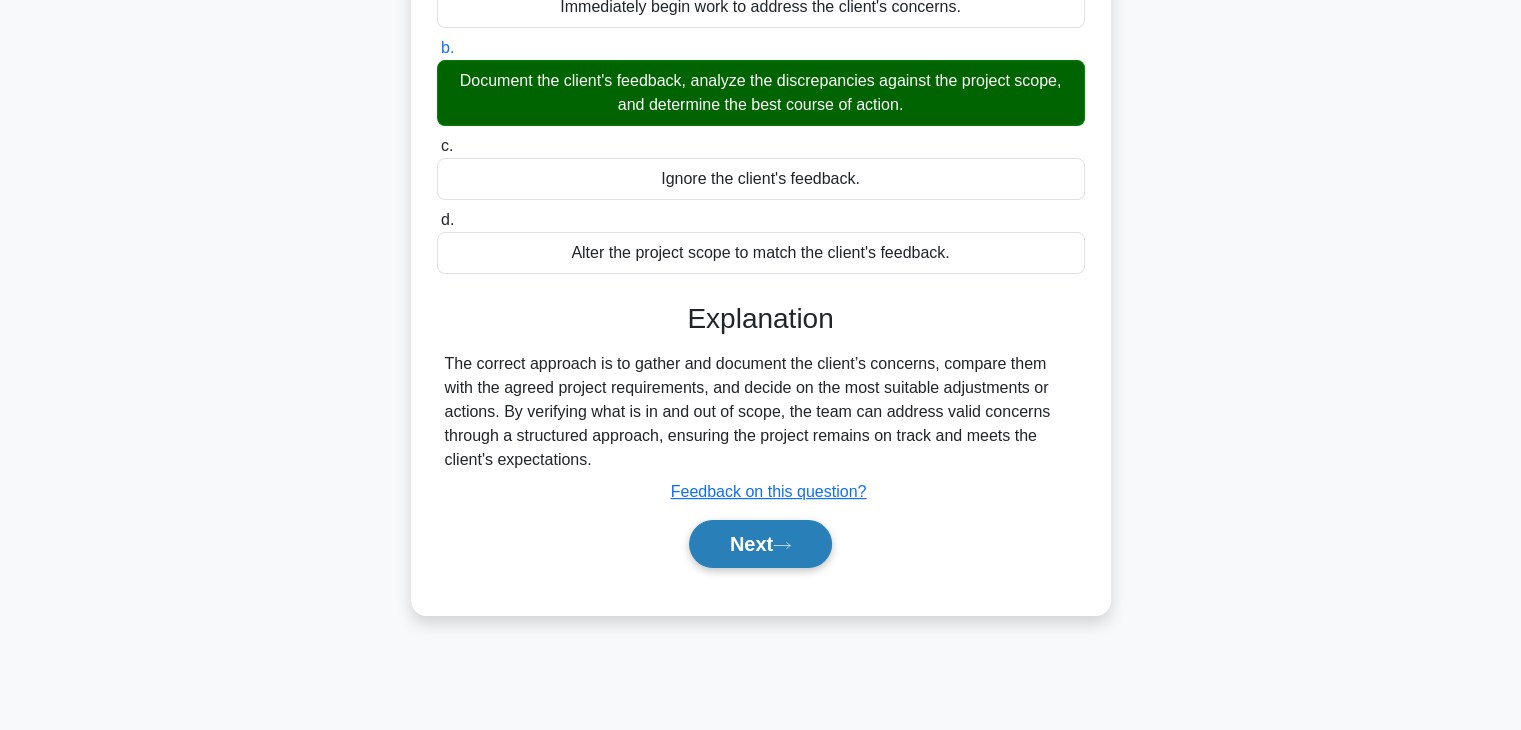 click on "Next" at bounding box center [760, 544] 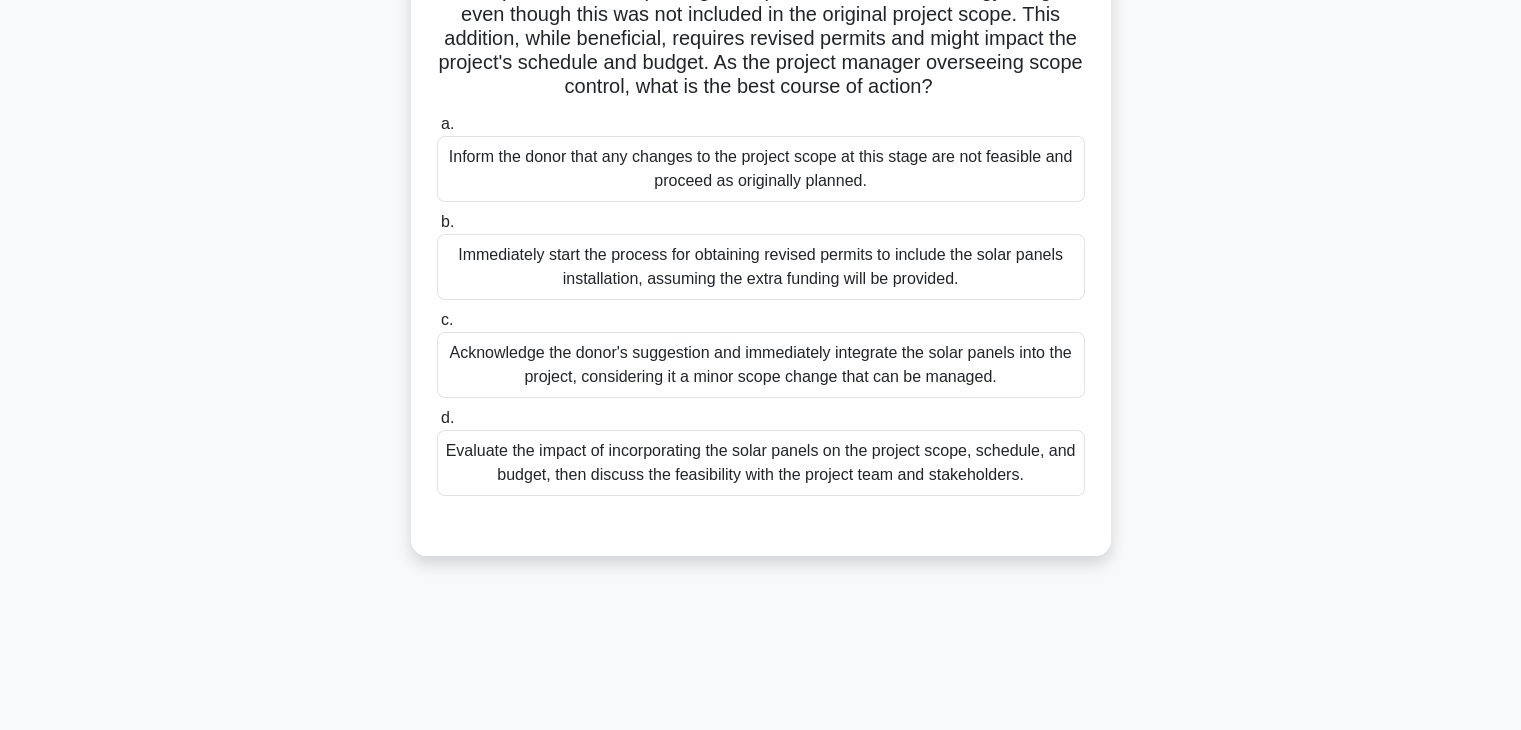 scroll, scrollTop: 218, scrollLeft: 0, axis: vertical 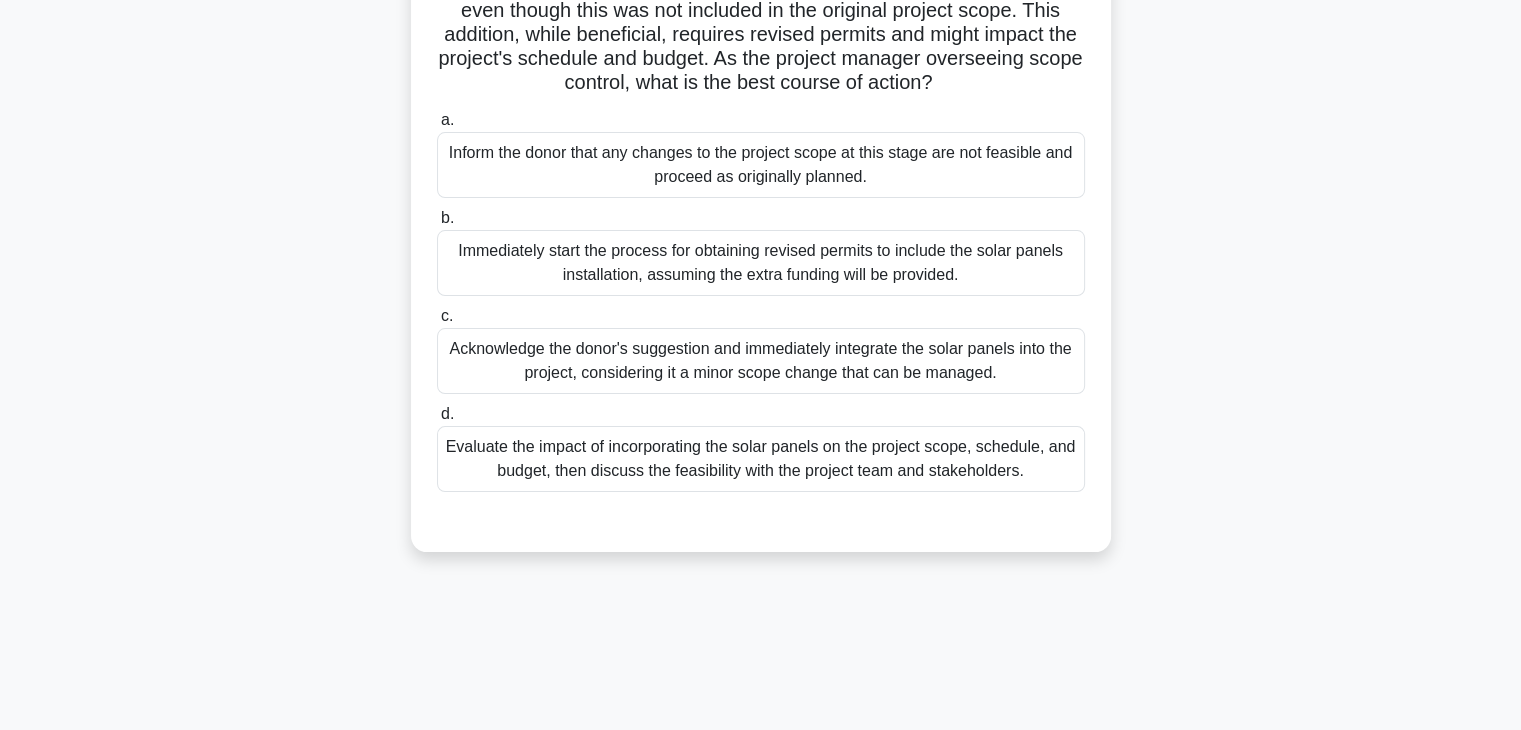 click on "Evaluate the impact of incorporating the solar panels on the project scope, schedule, and budget, then discuss the feasibility with the project team and stakeholders." at bounding box center (761, 459) 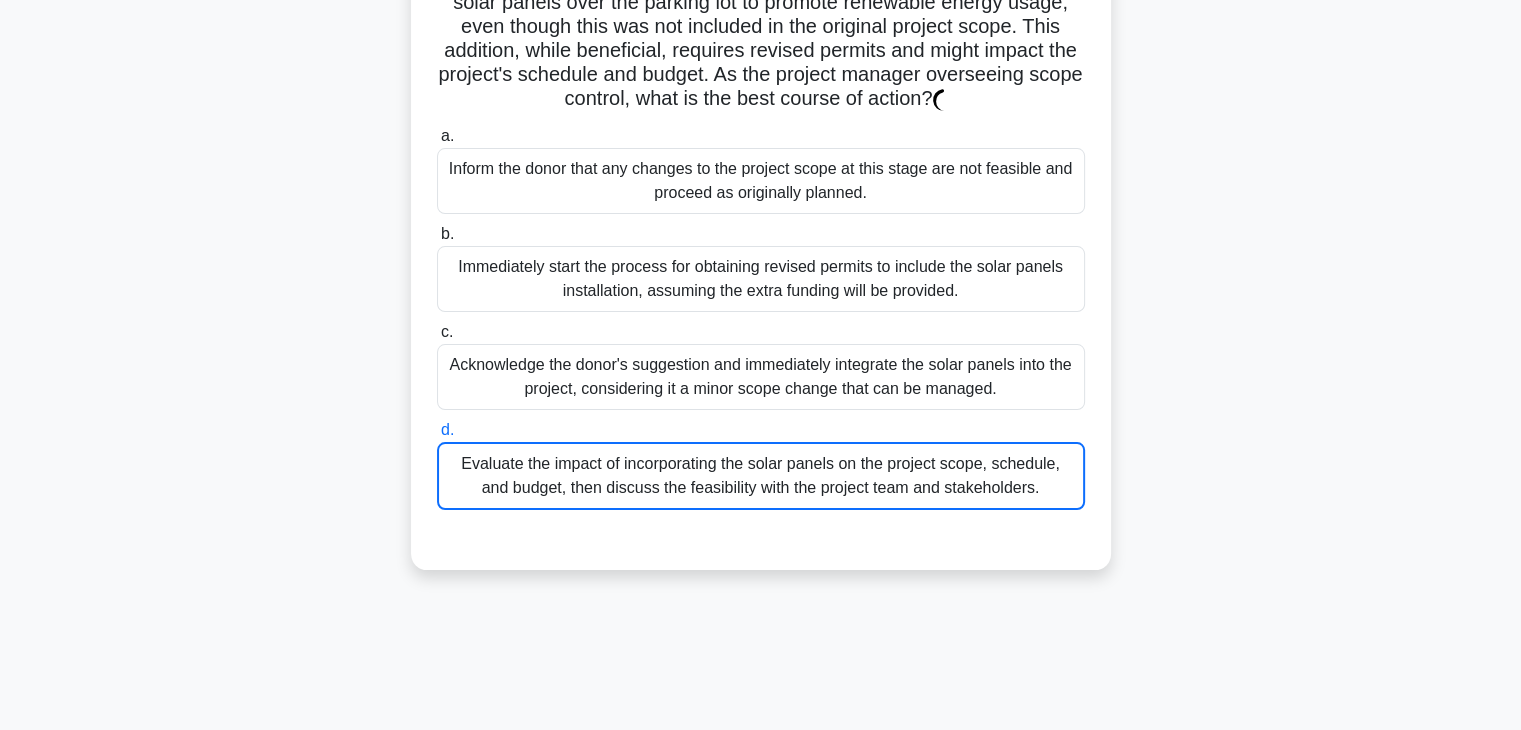 scroll, scrollTop: 206, scrollLeft: 0, axis: vertical 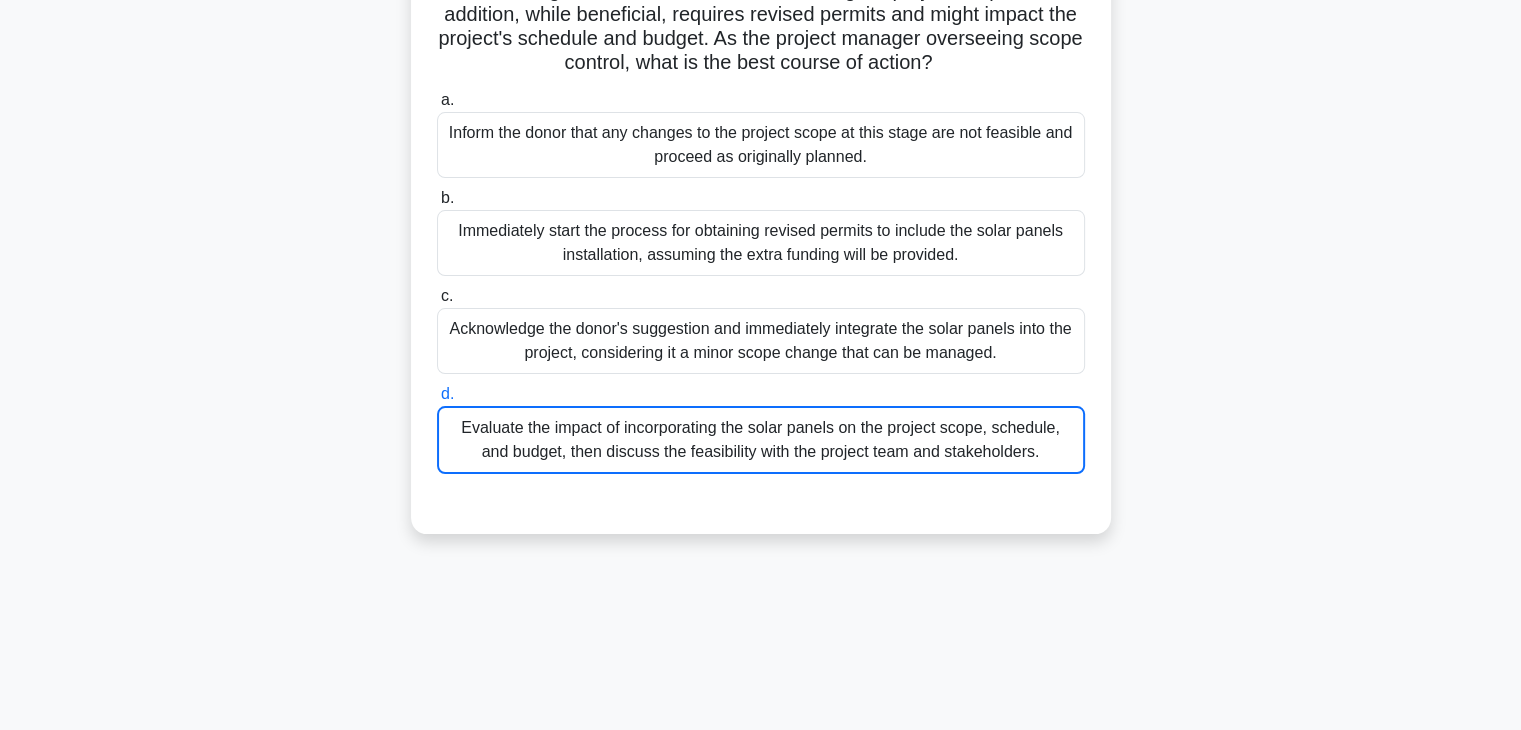 click on "Evaluate the impact of incorporating the solar panels on the project scope, schedule, and budget, then discuss the feasibility with the project team and stakeholders." at bounding box center (761, 440) 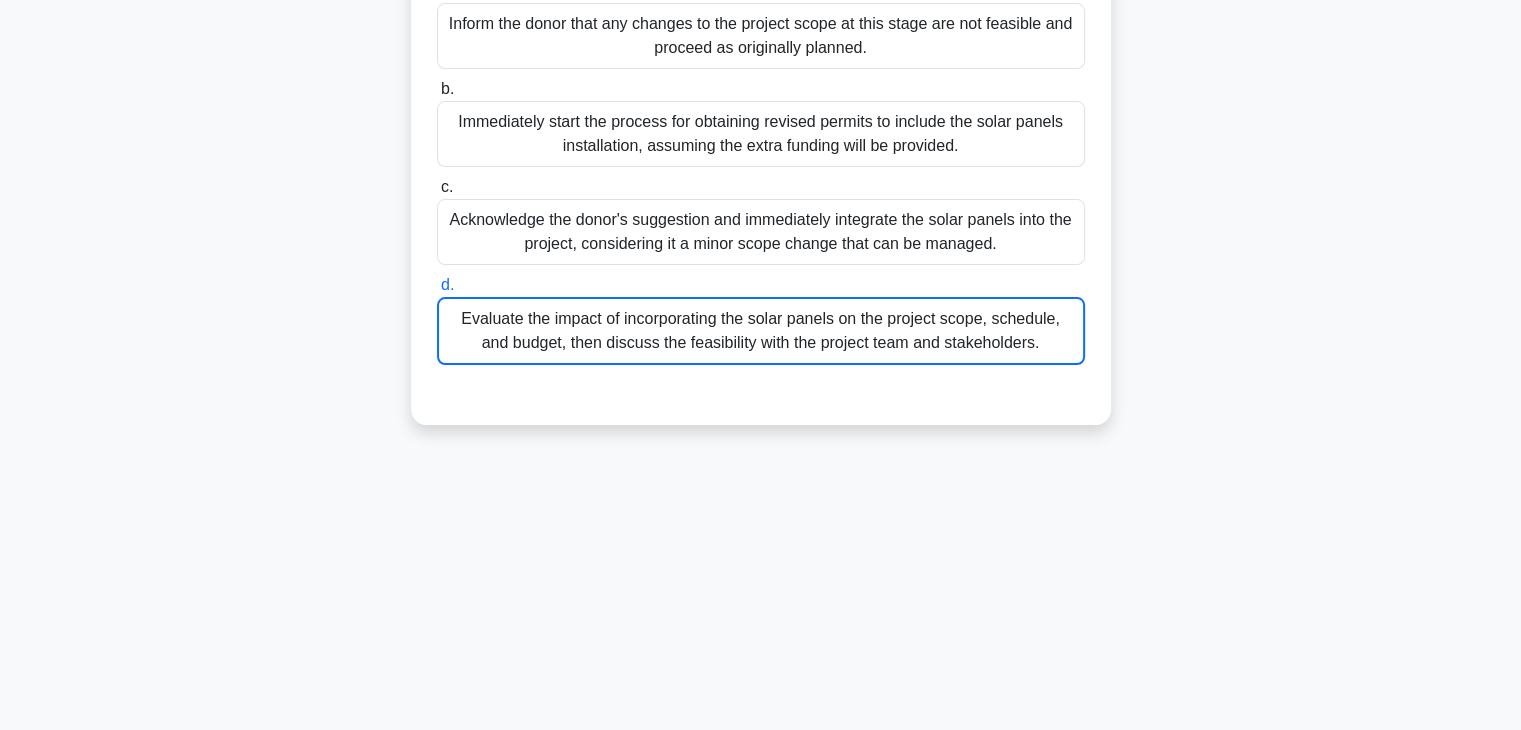 scroll, scrollTop: 0, scrollLeft: 0, axis: both 